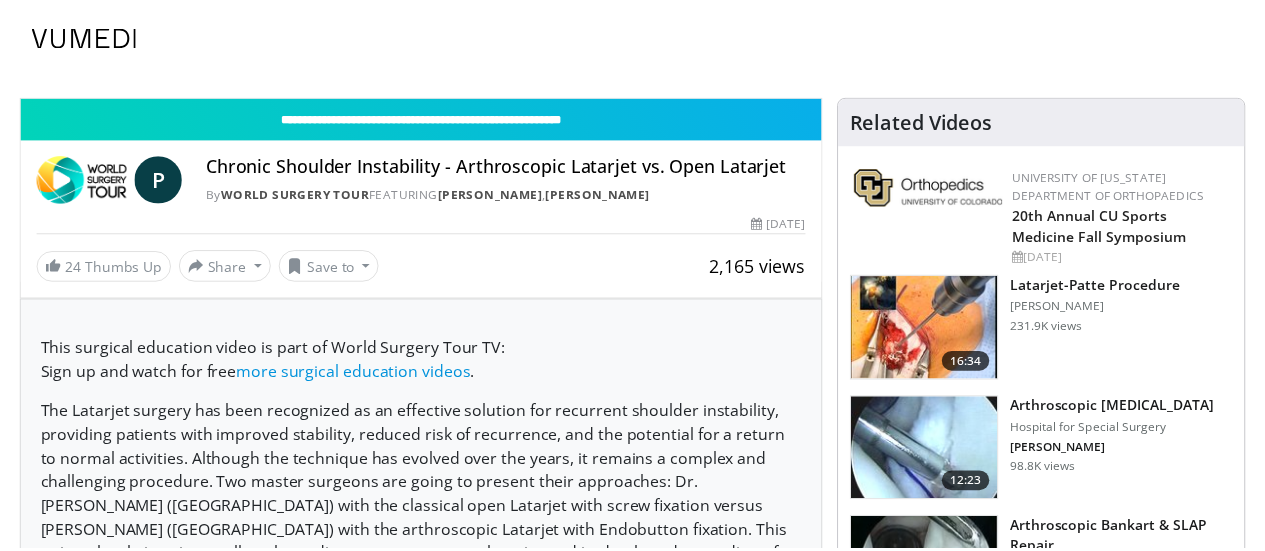 scroll, scrollTop: 0, scrollLeft: 0, axis: both 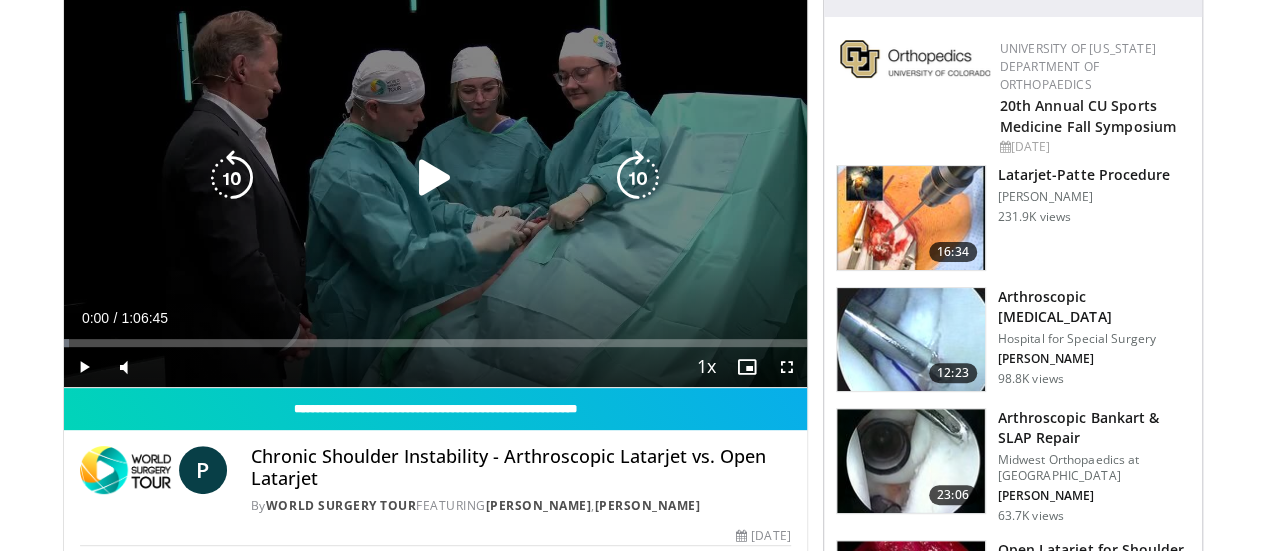 click at bounding box center [435, 178] 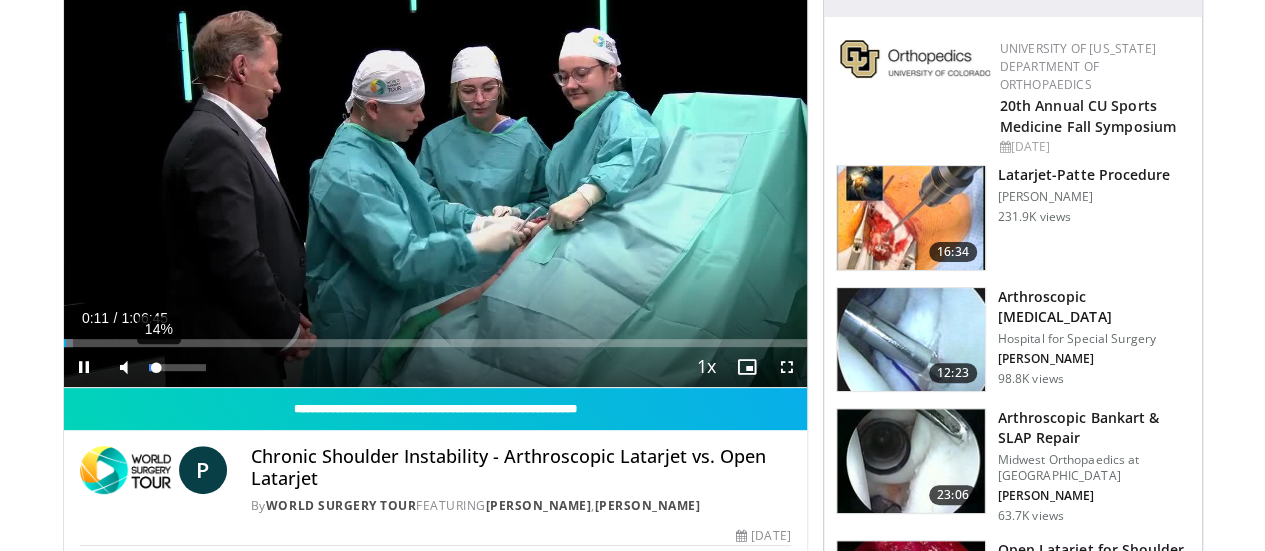 click at bounding box center (153, 367) 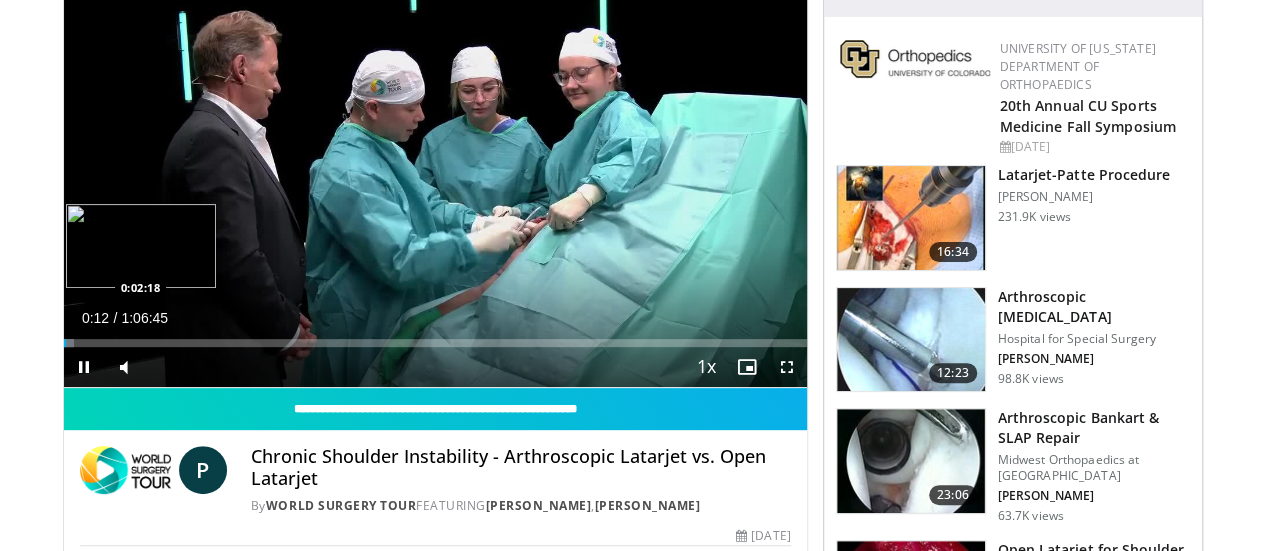 click on "Loaded :  1.48% 0:00:13 0:02:18" at bounding box center (435, 343) 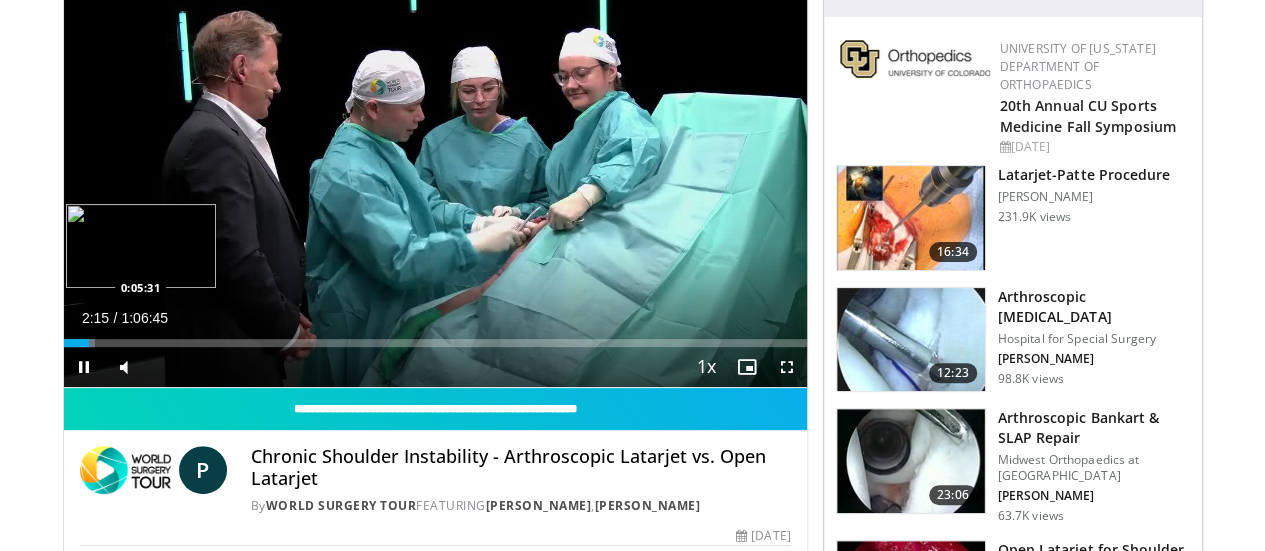 click on "Loaded :  4.21% 0:02:15 0:05:31" at bounding box center [435, 337] 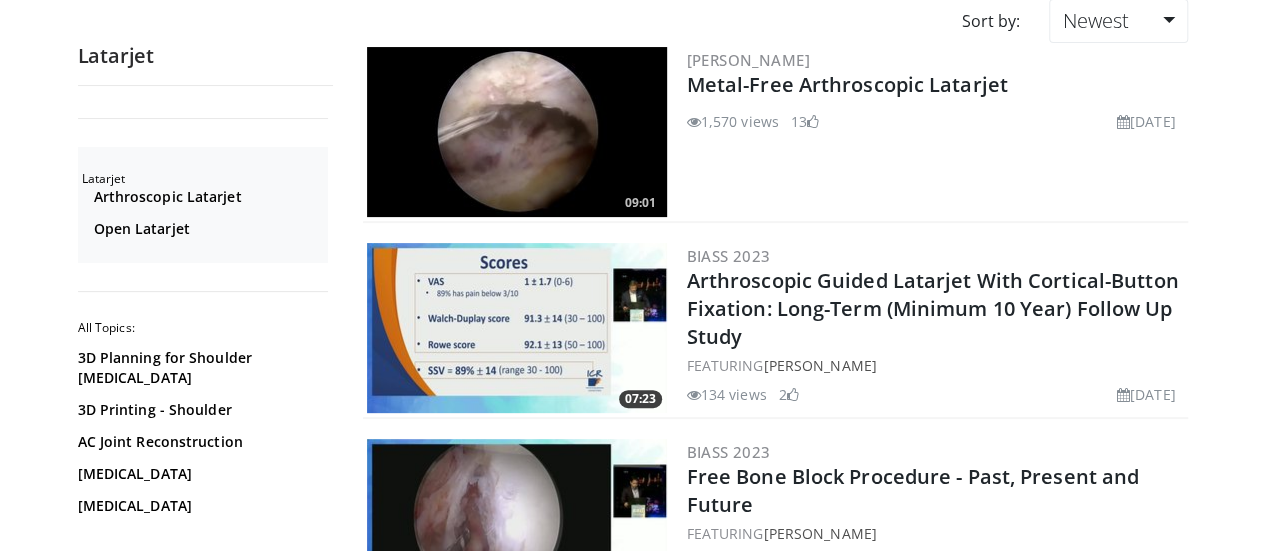 scroll, scrollTop: 169, scrollLeft: 0, axis: vertical 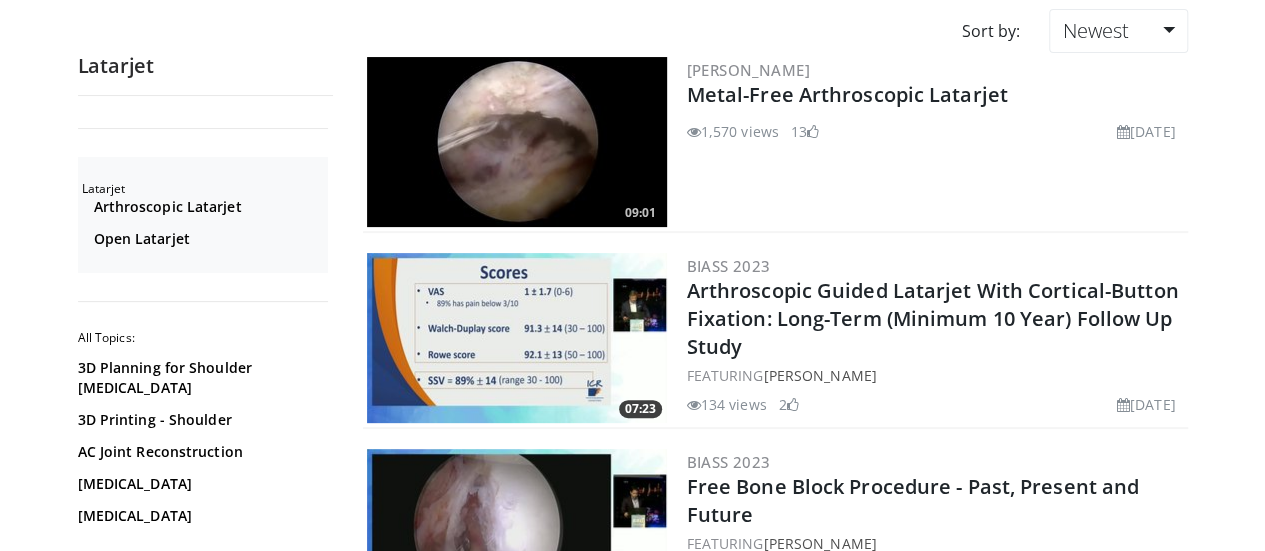 click on "07:23
BIASS 2023
Arthroscopic Guided Latarjet With Cortical-Button Fixation: Long-Term (Minimum 10 Year) Follow Up Study
FEATURING
Pascal Boileau
134 views
February 14, 2024
2" at bounding box center [775, 339] 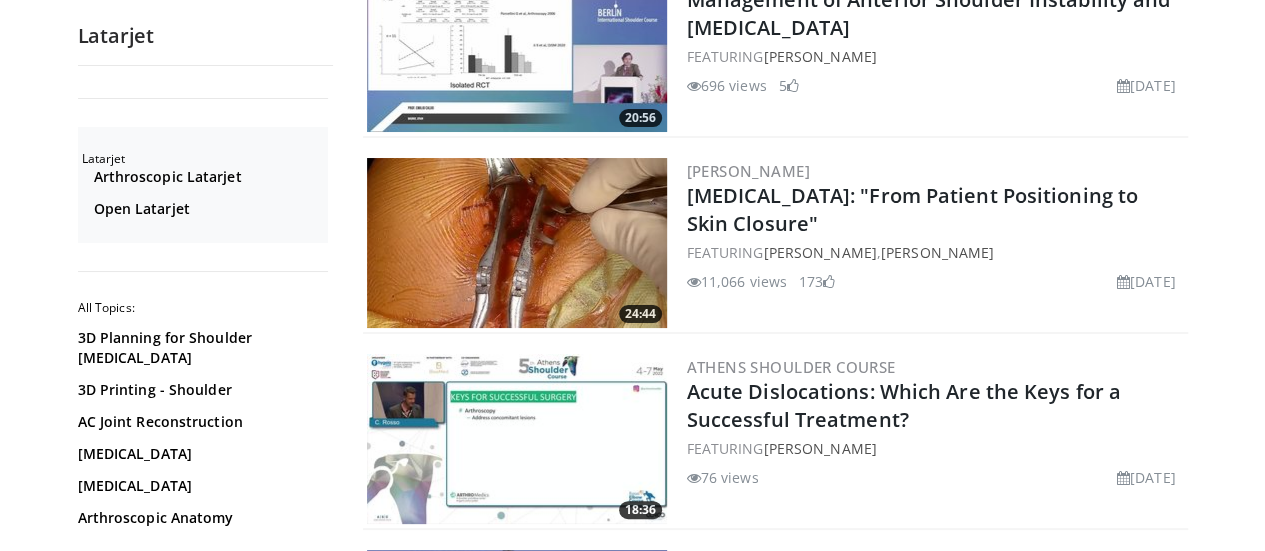 scroll, scrollTop: 3790, scrollLeft: 0, axis: vertical 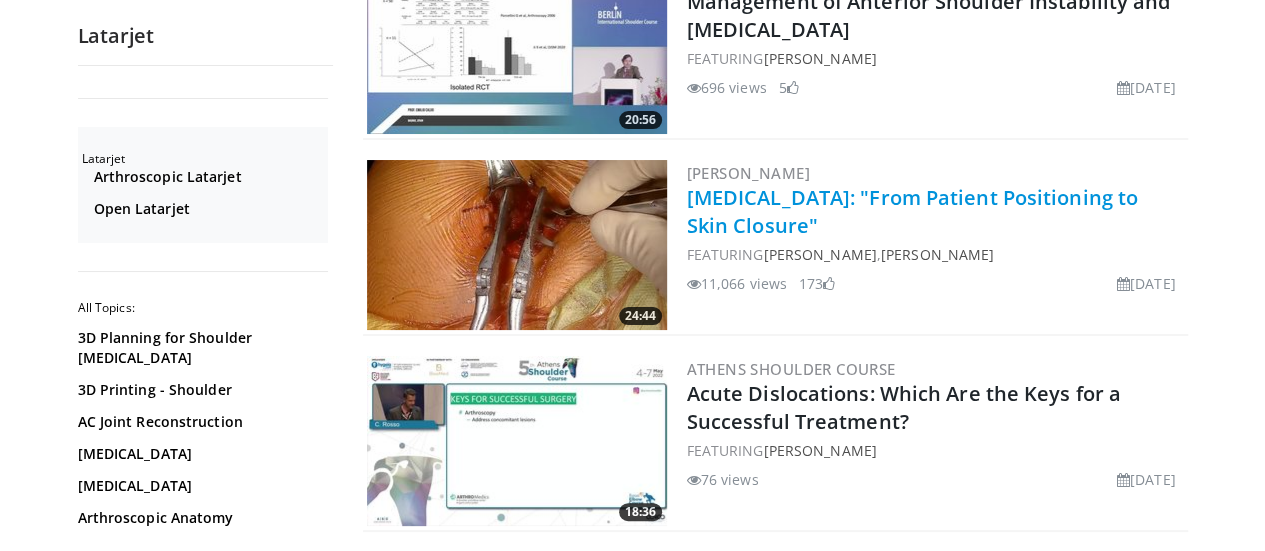 click on "Latarjet Procedure: "From Patient Positioning to Skin Closure"" at bounding box center [912, 211] 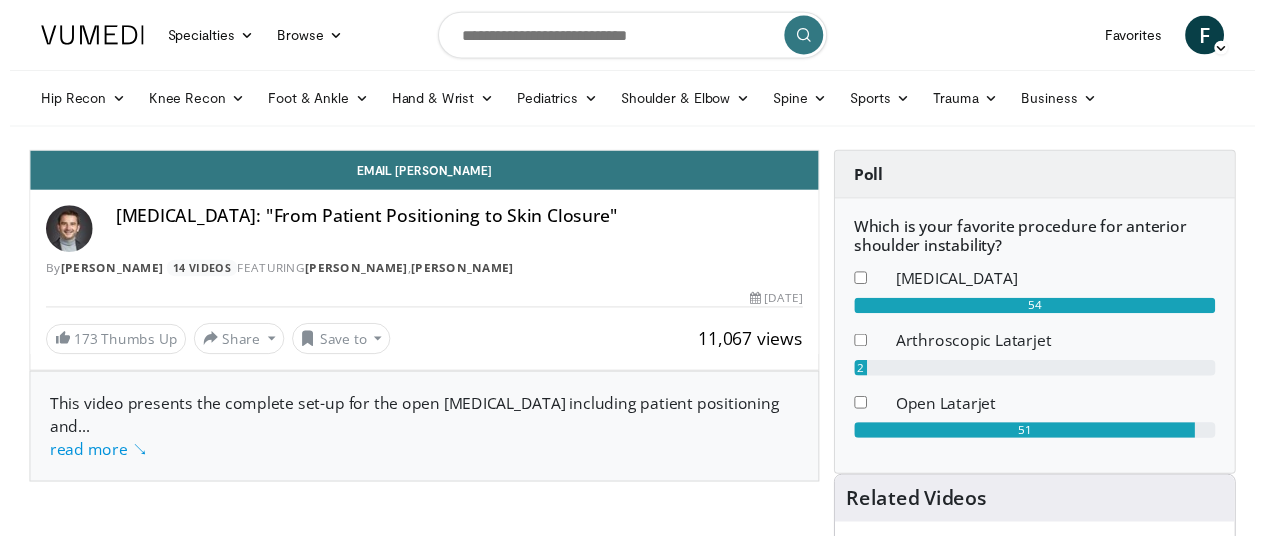 scroll, scrollTop: 0, scrollLeft: 0, axis: both 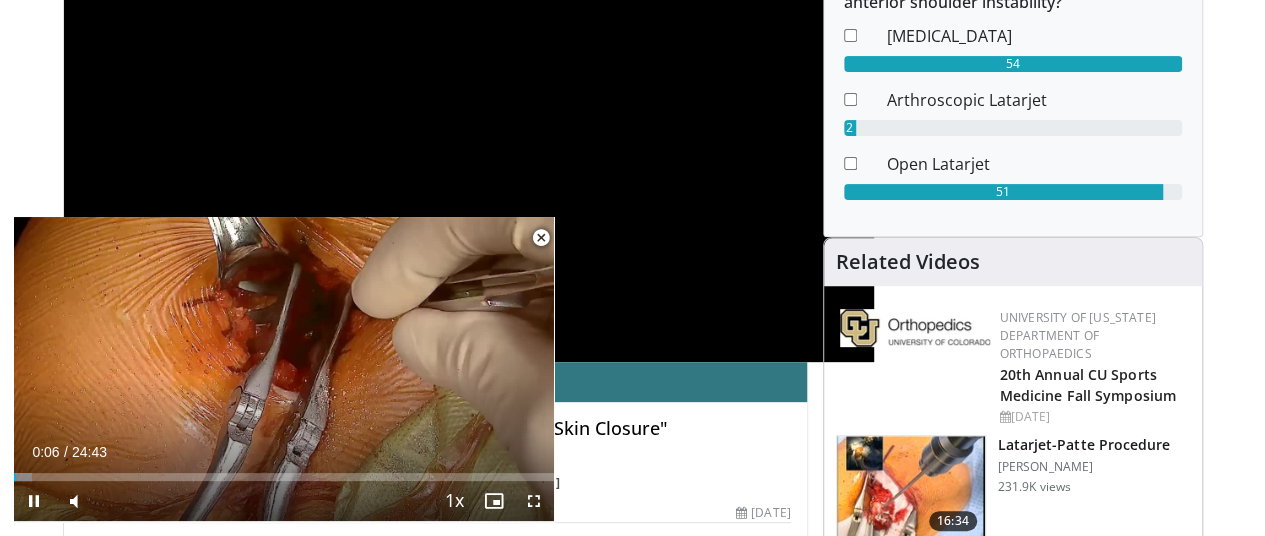 click at bounding box center (541, 238) 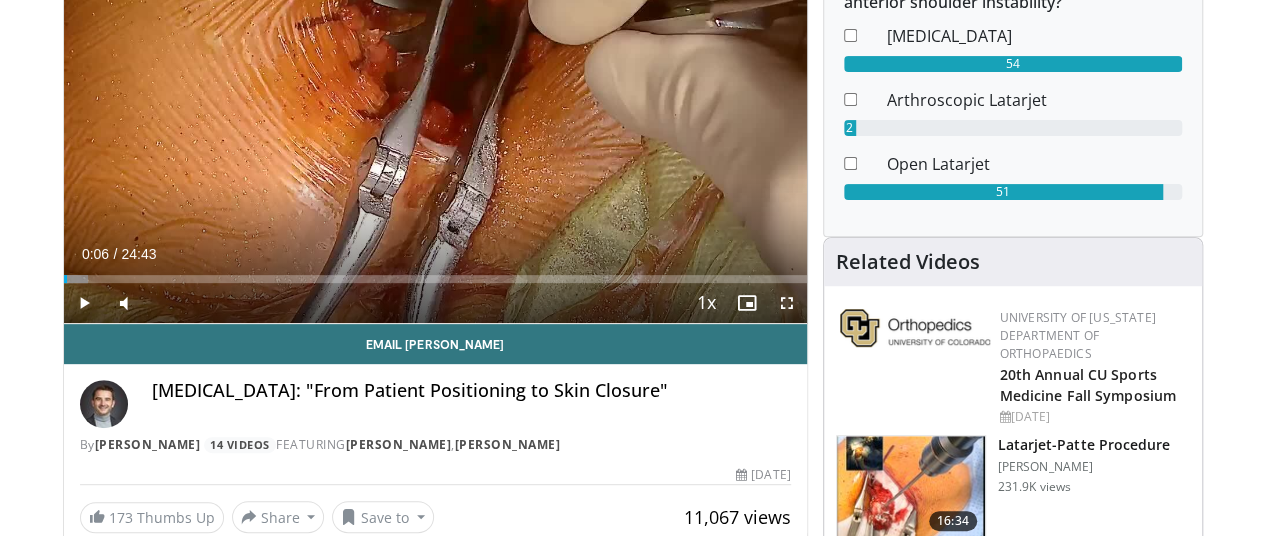 click at bounding box center (787, 303) 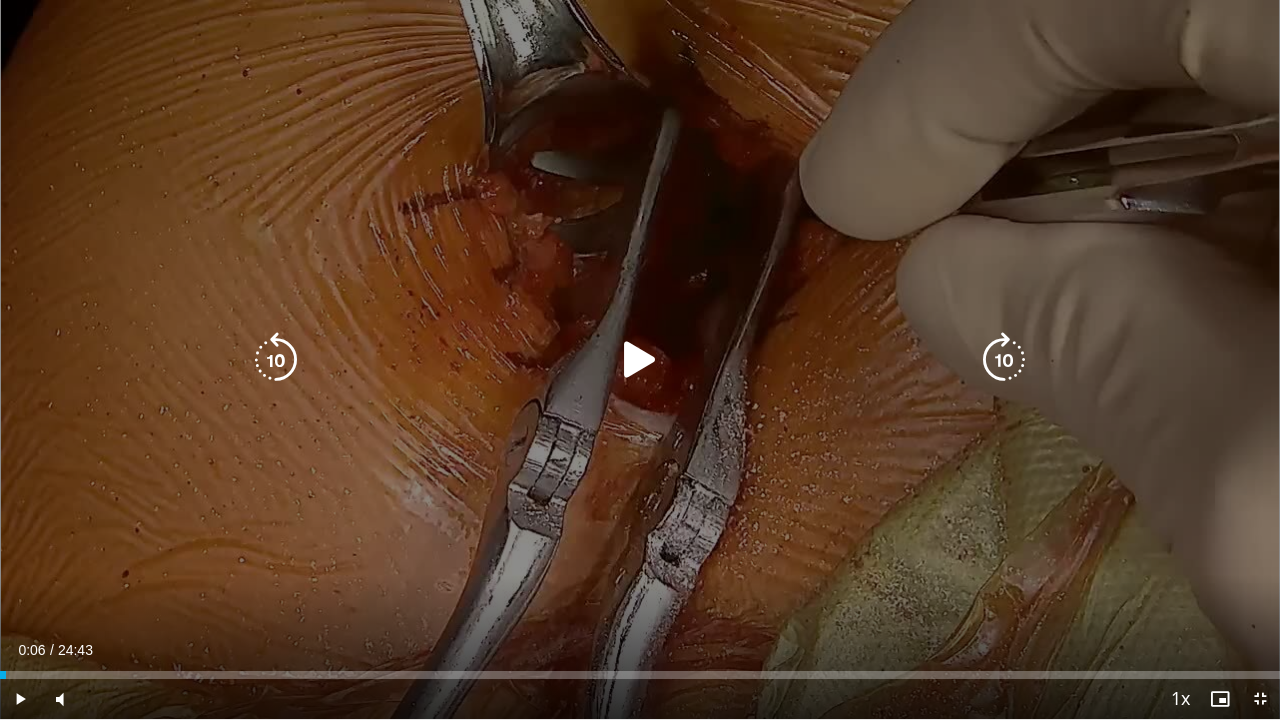 click at bounding box center [640, 360] 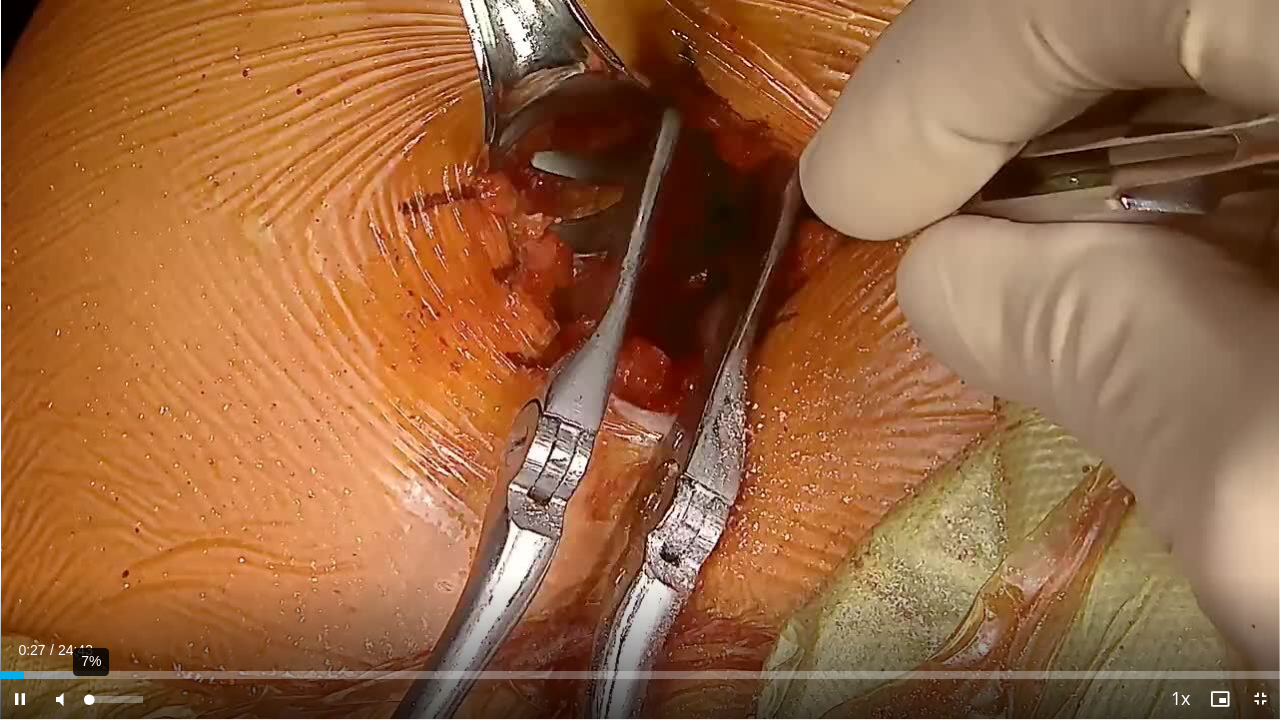 click at bounding box center (87, 699) 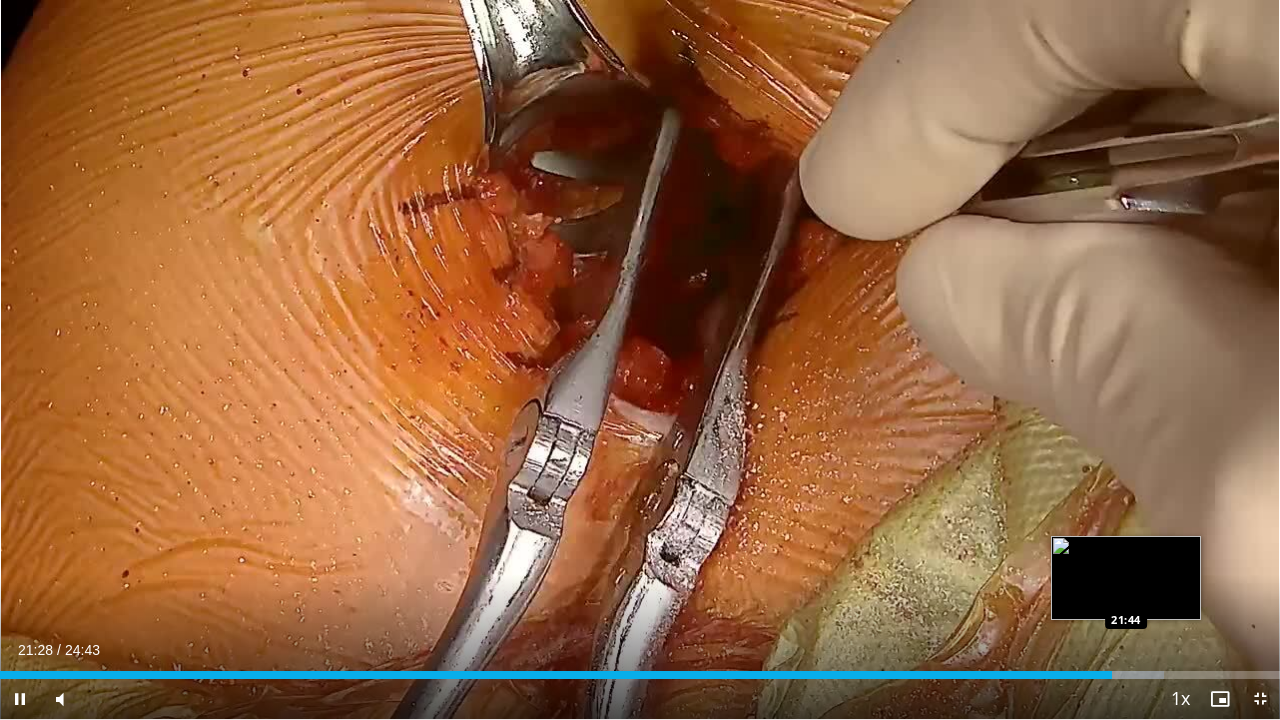click on "Loaded :  90.97% 21:28 21:44" at bounding box center [640, 669] 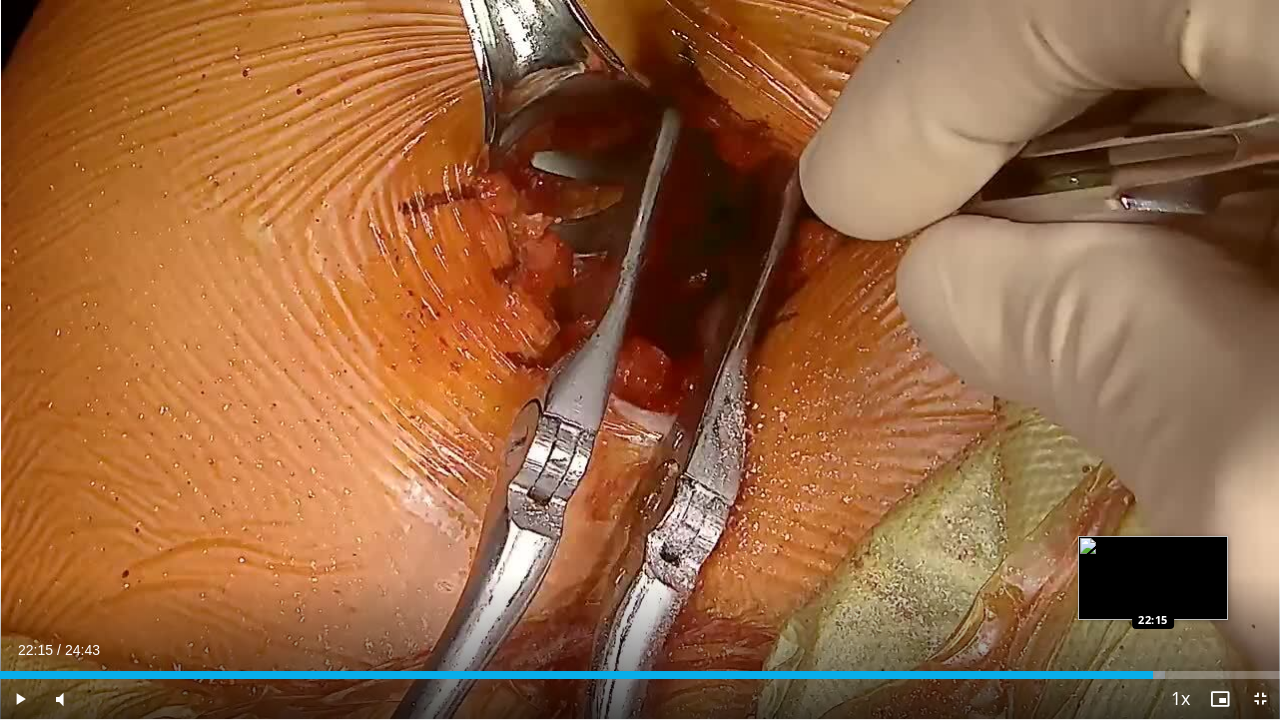 click on "Loaded :  91.03% 22:15 22:15" at bounding box center [640, 669] 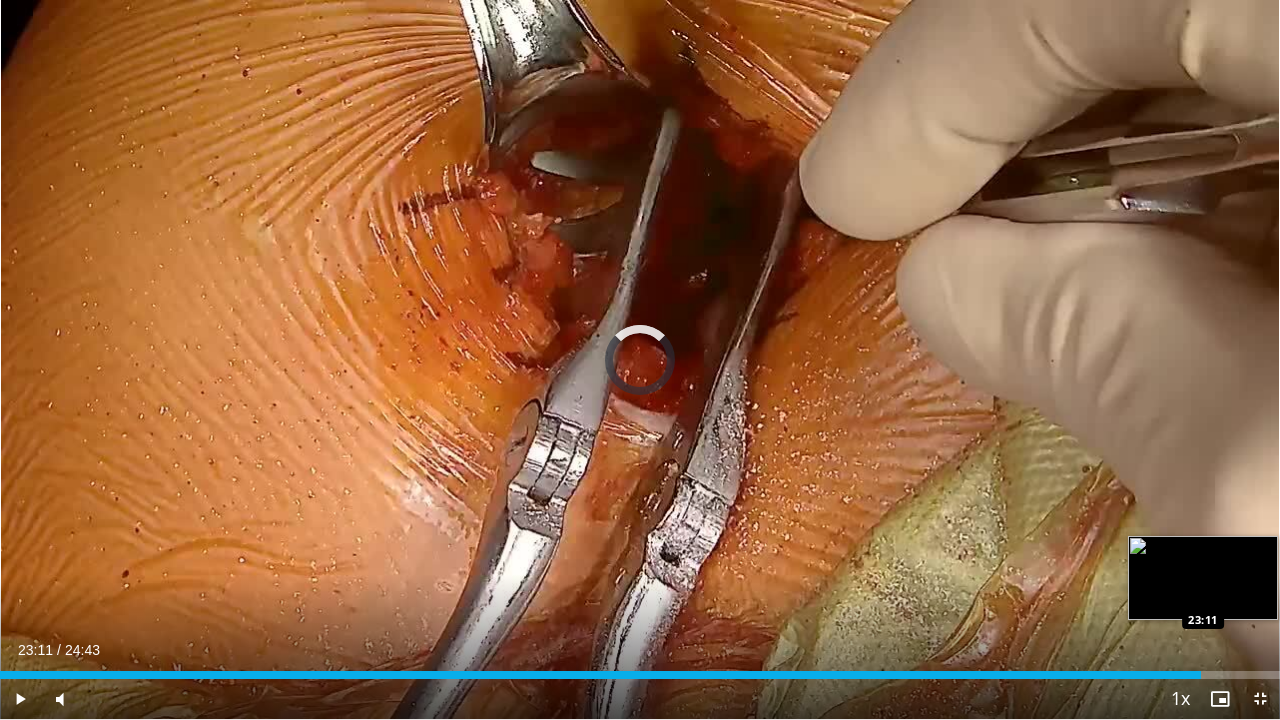 click on "Loaded :  0.00% 23:11 23:11" at bounding box center (640, 675) 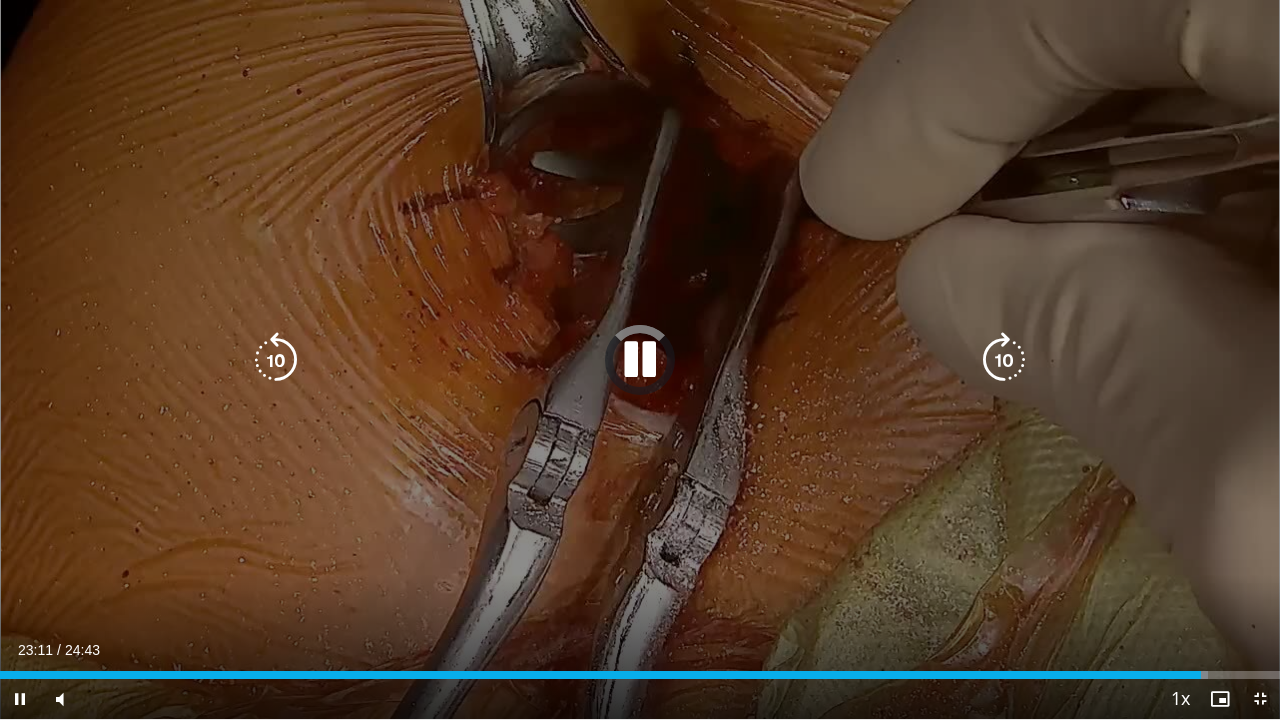 click at bounding box center (640, 360) 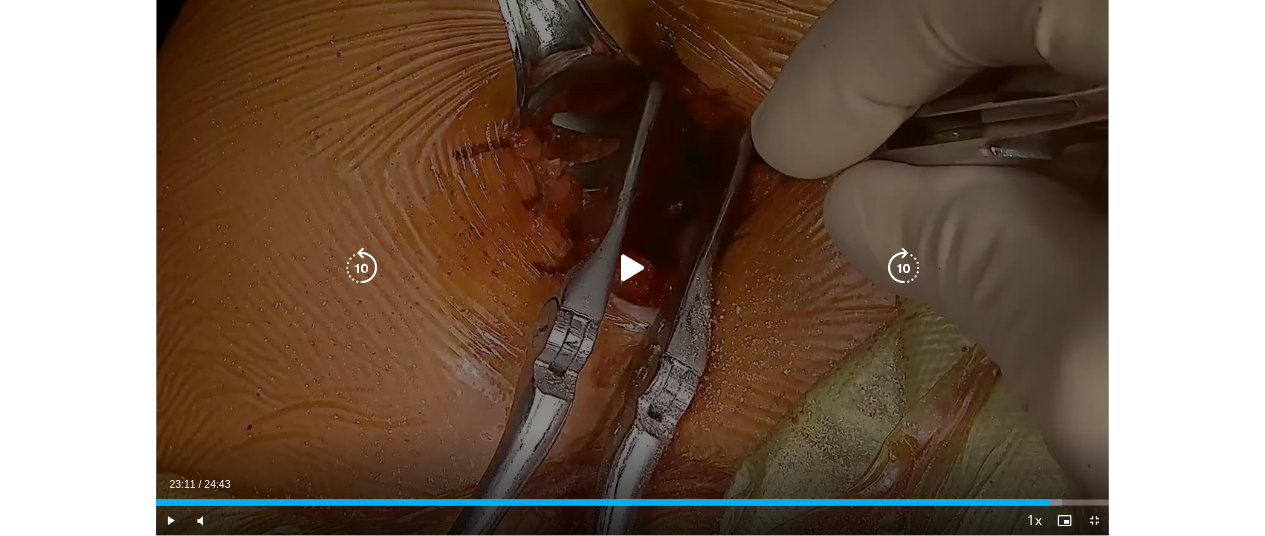 scroll, scrollTop: 706, scrollLeft: 0, axis: vertical 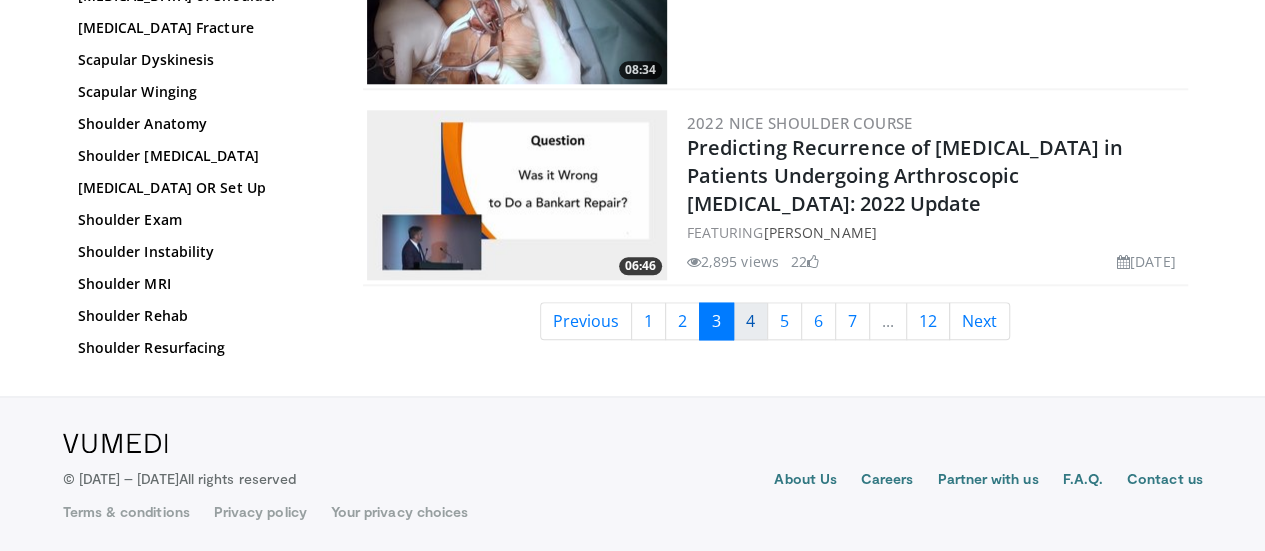 click on "4" at bounding box center (750, 321) 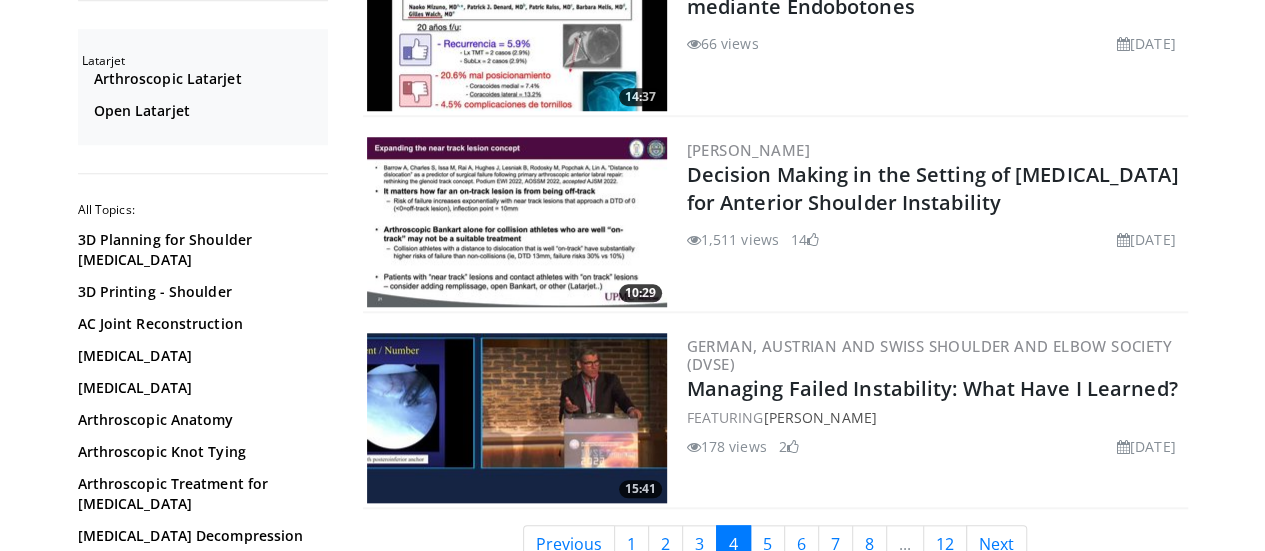 scroll, scrollTop: 4820, scrollLeft: 0, axis: vertical 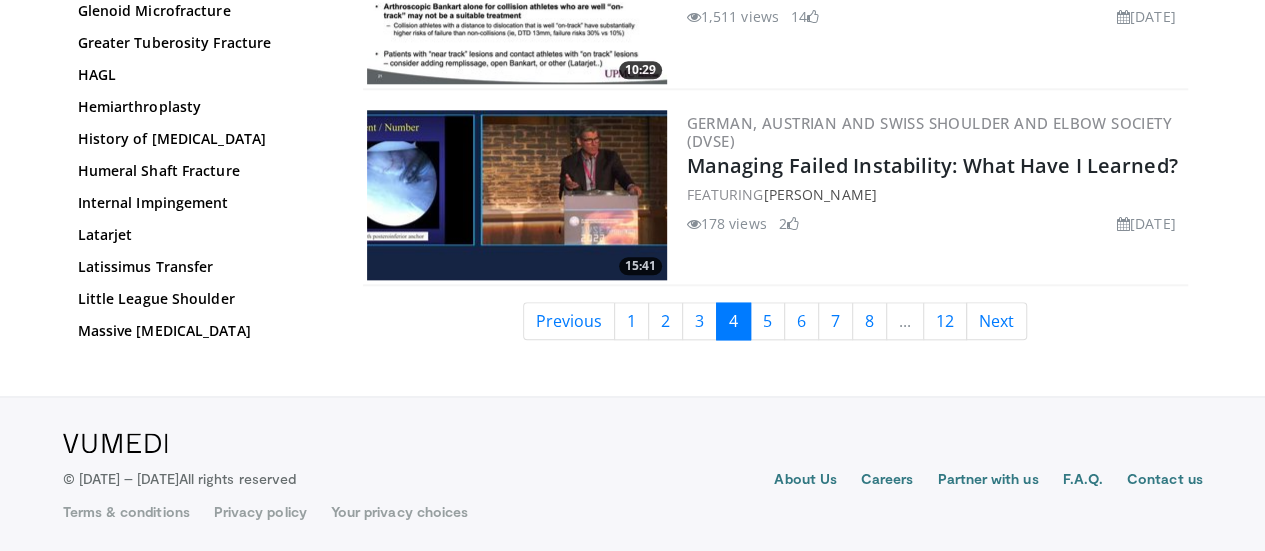 click on "Specialties
Adult & Family Medicine
Allergy, [MEDICAL_DATA], Immunology
Anesthesiology
Cardiology
Dental
Dermatology
Endocrinology
Gastroenterology & Hepatology
[MEDICAL_DATA]
Hematology & Oncology
[MEDICAL_DATA]
Nephrology
Neurology
[GEOGRAPHIC_DATA]
Obstetrics & Gynecology
Ophthalmology
Oral Maxillofacial
Orthopaedics
Otolaryngology
Pediatrics
Plastic Surgery
[GEOGRAPHIC_DATA]
Psychiatry
Pulmonology
Radiation Oncology
[MEDICAL_DATA]
Rheumatology
Urology" at bounding box center [632, -2133] 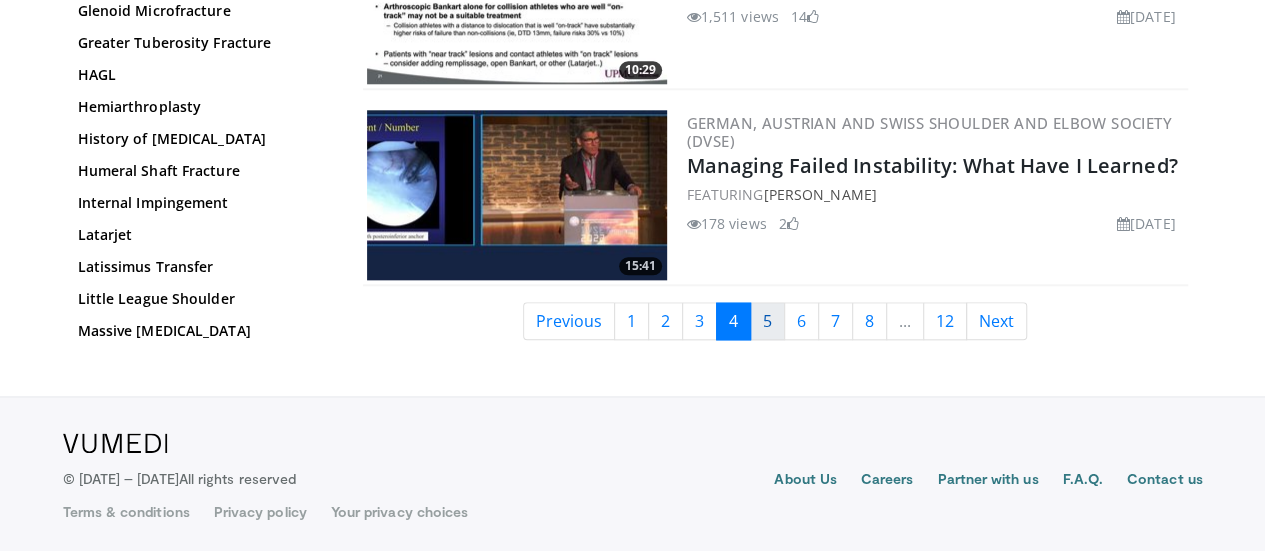 click on "5" at bounding box center [767, 321] 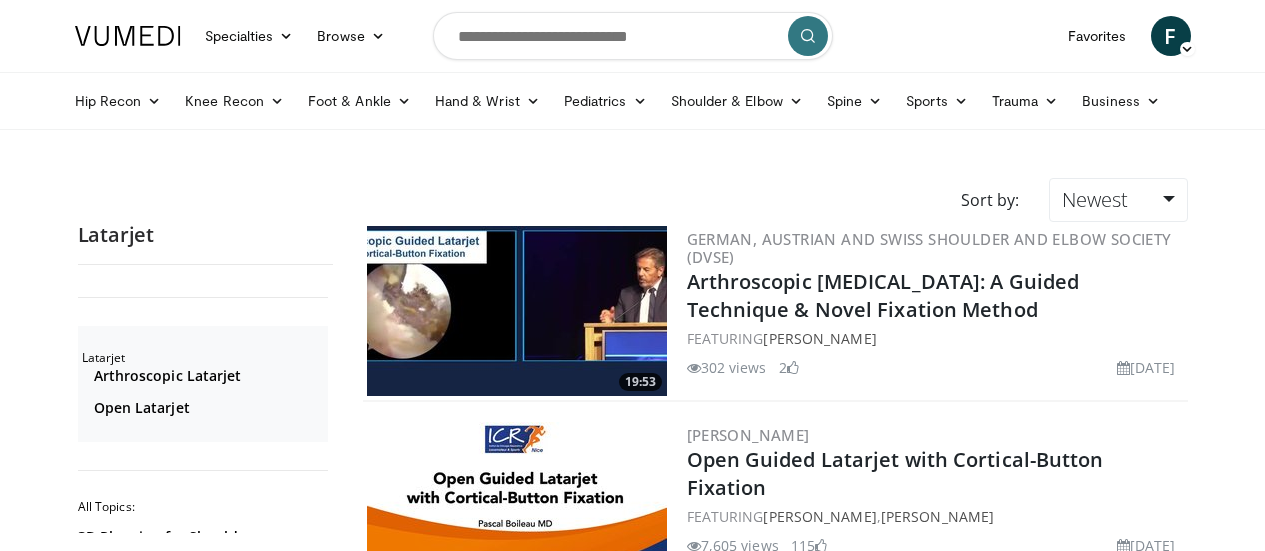 scroll, scrollTop: 0, scrollLeft: 0, axis: both 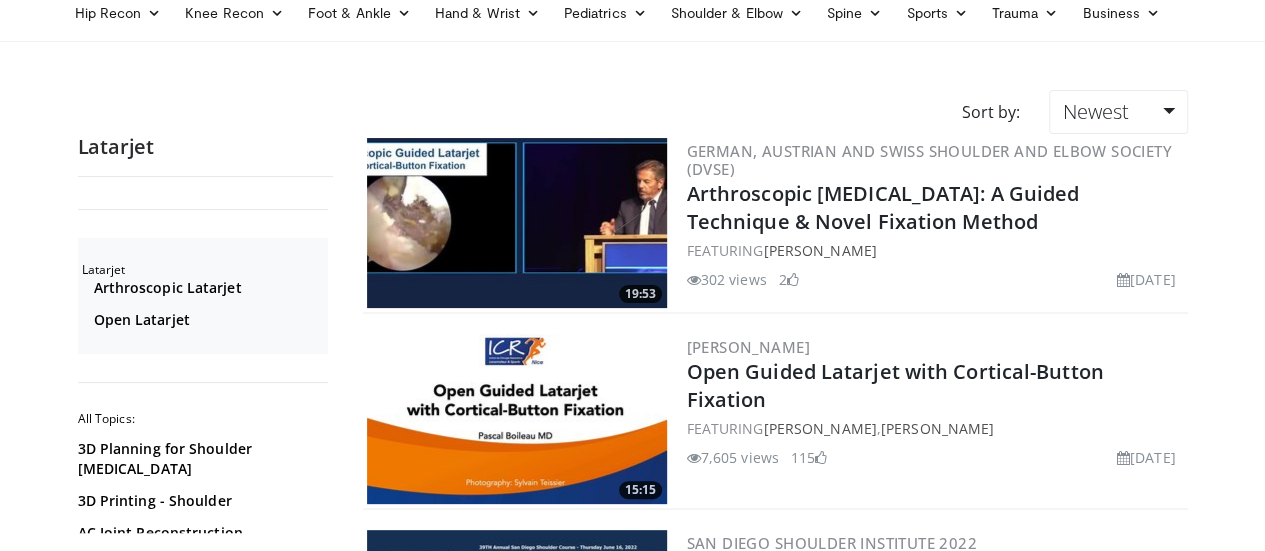 click on "Pascal Boileau
Open Guided Latarjet with Cortical-Button Fixation
FEATURING
Pascal Boileau ,
Sylvain Teissier
7,605 views
September 2, 2022
115" at bounding box center [935, 419] 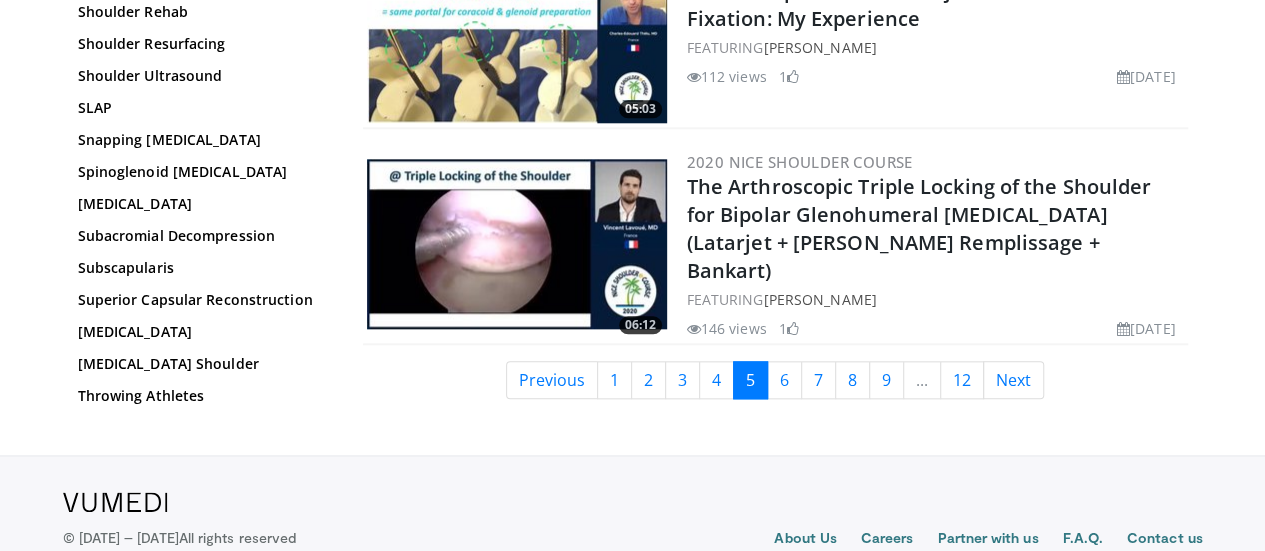 scroll, scrollTop: 4802, scrollLeft: 0, axis: vertical 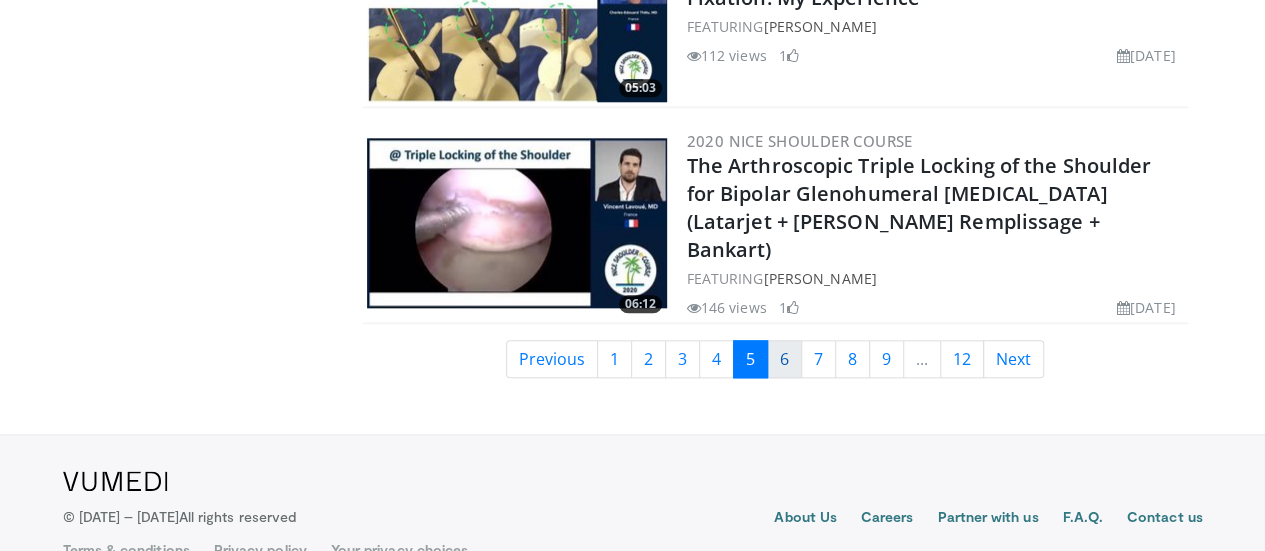 click on "6" at bounding box center [784, 359] 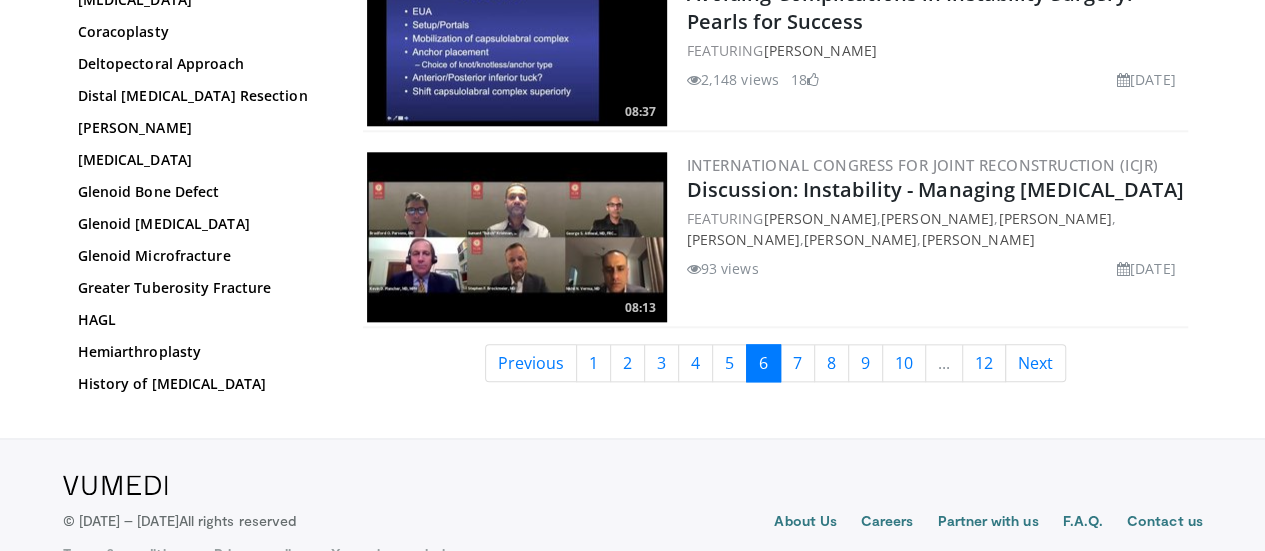 scroll, scrollTop: 4820, scrollLeft: 0, axis: vertical 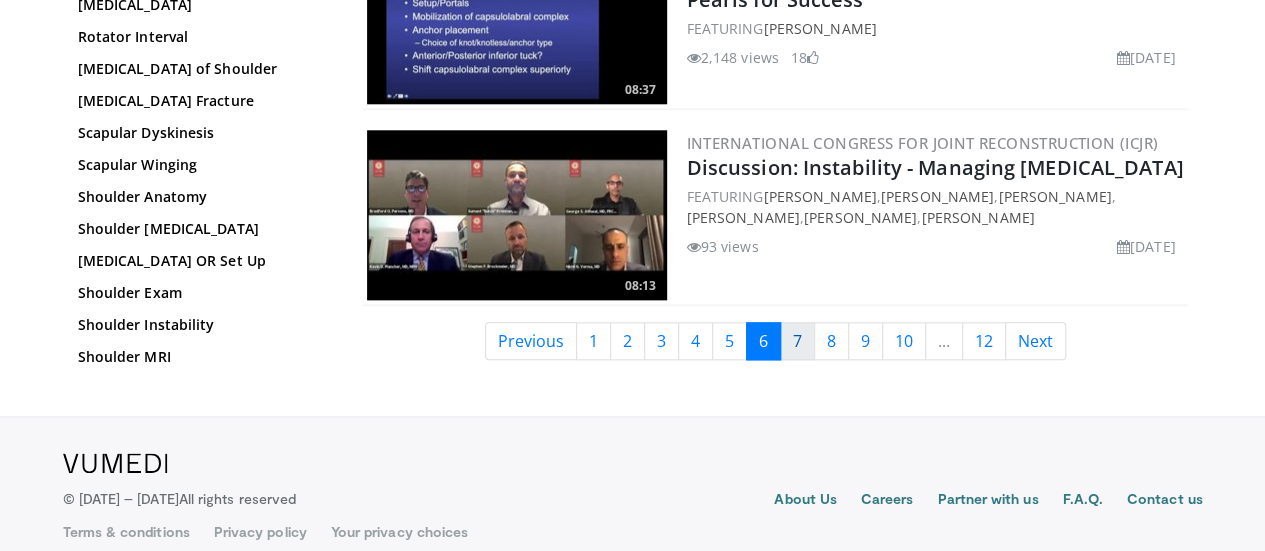 click on "7" at bounding box center [797, 341] 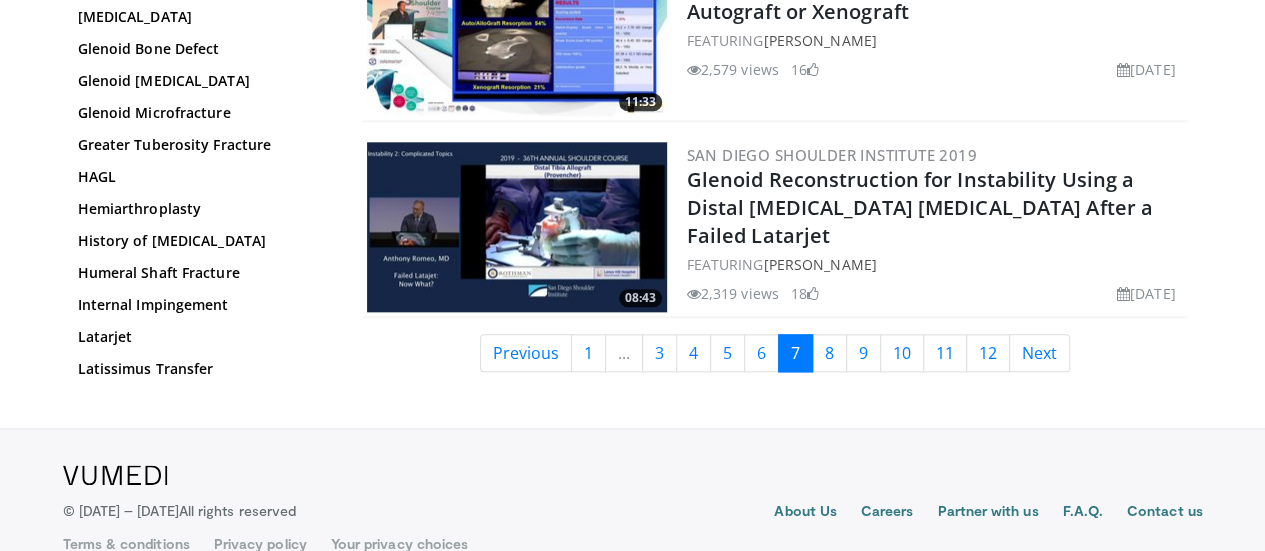 scroll, scrollTop: 4834, scrollLeft: 0, axis: vertical 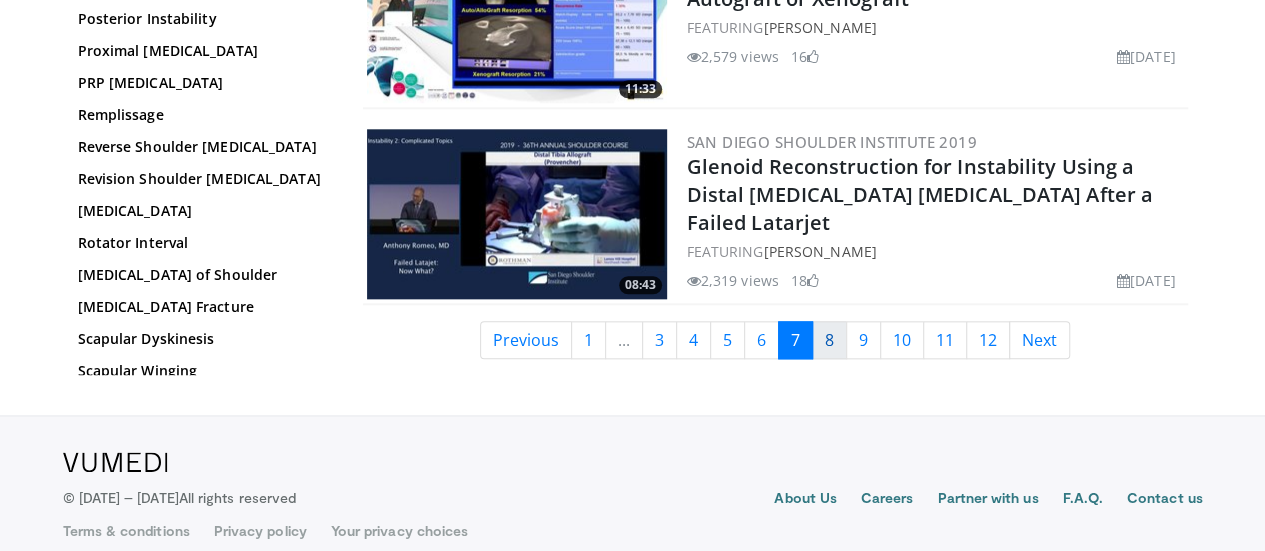 click on "8" at bounding box center [829, 340] 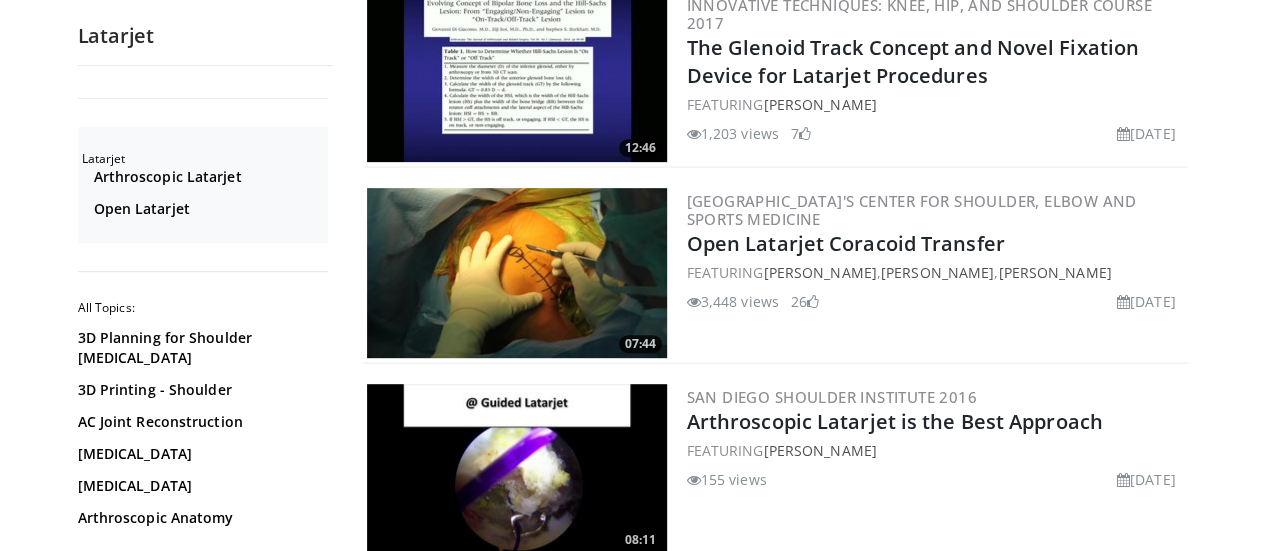 scroll, scrollTop: 4186, scrollLeft: 0, axis: vertical 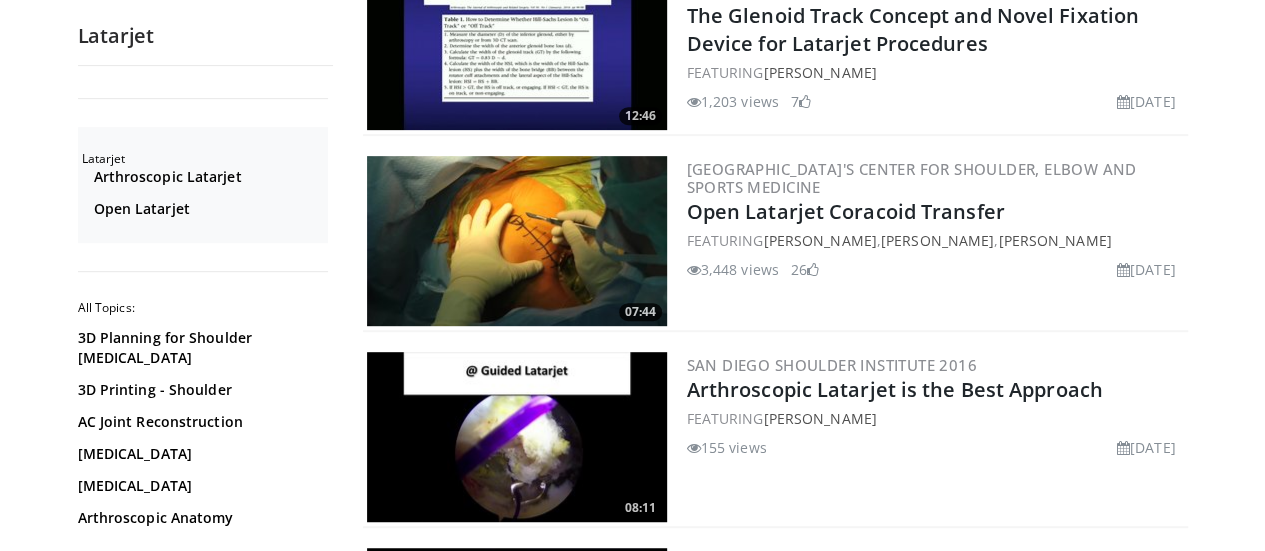click on "San Diego Shoulder Institute 2016
Arthroscopic Latarjet is the Best Approach
FEATURING
[PERSON_NAME]
155 views
[DATE]" at bounding box center (935, 437) 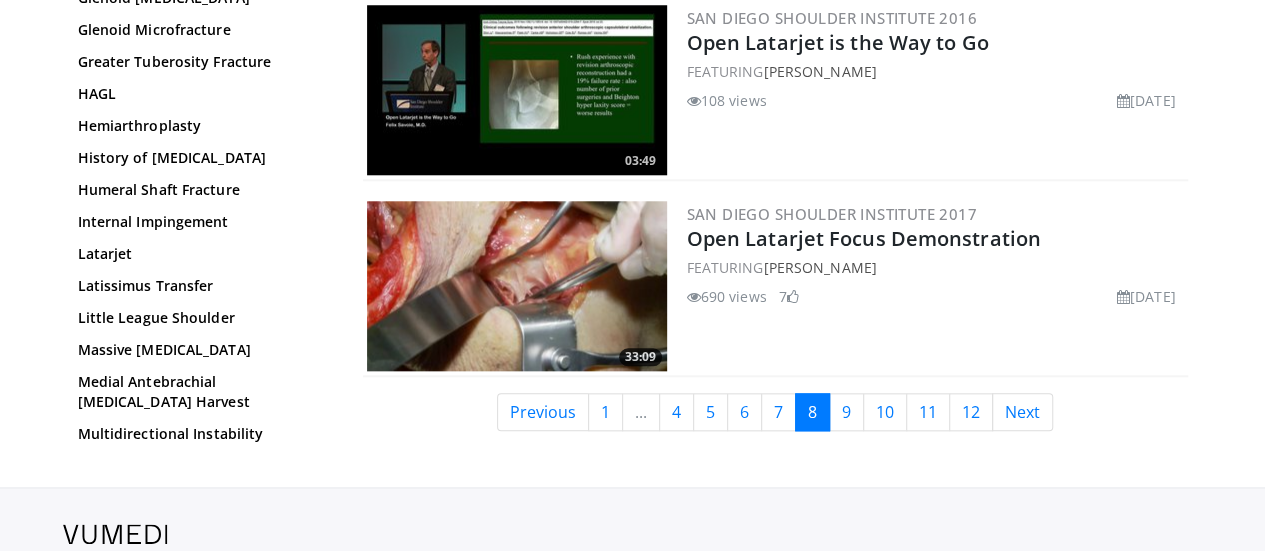 scroll, scrollTop: 4730, scrollLeft: 0, axis: vertical 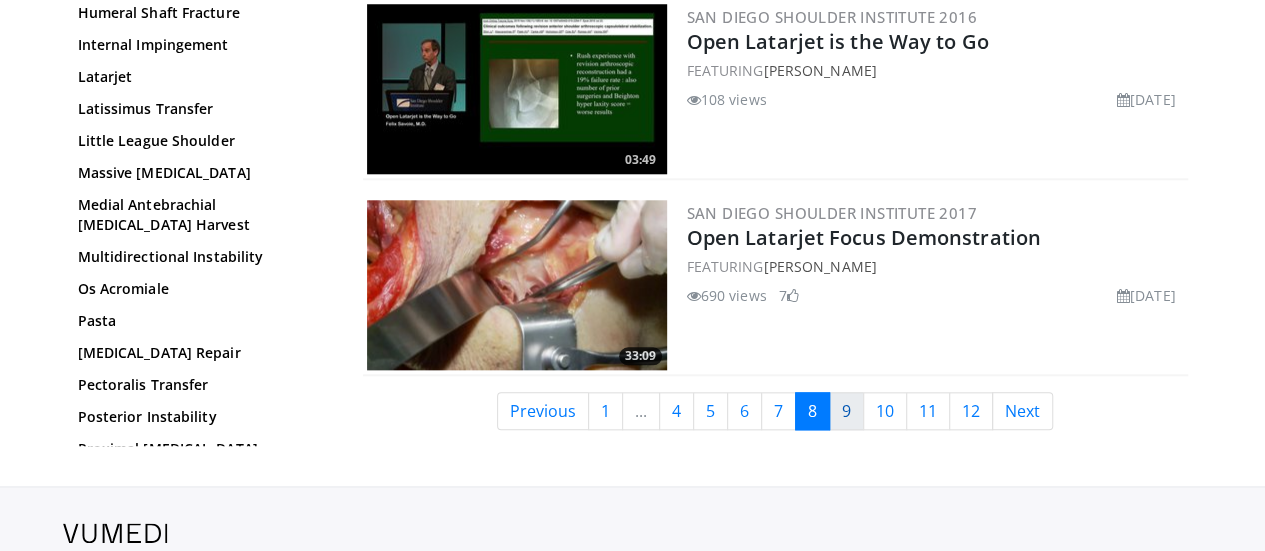 click on "9" at bounding box center (846, 411) 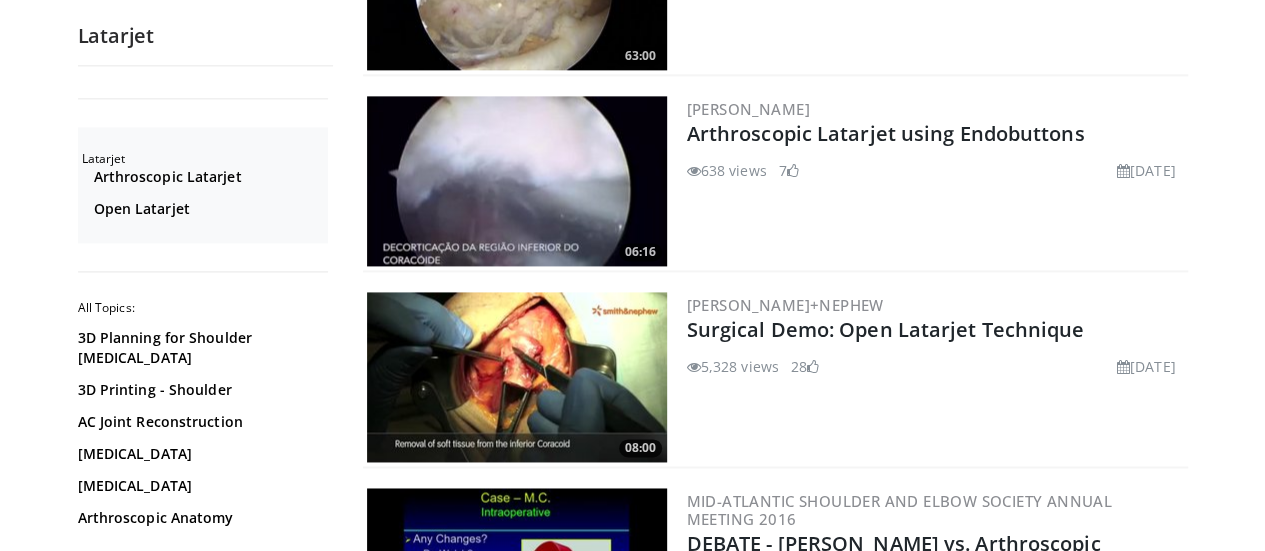 scroll, scrollTop: 1308, scrollLeft: 0, axis: vertical 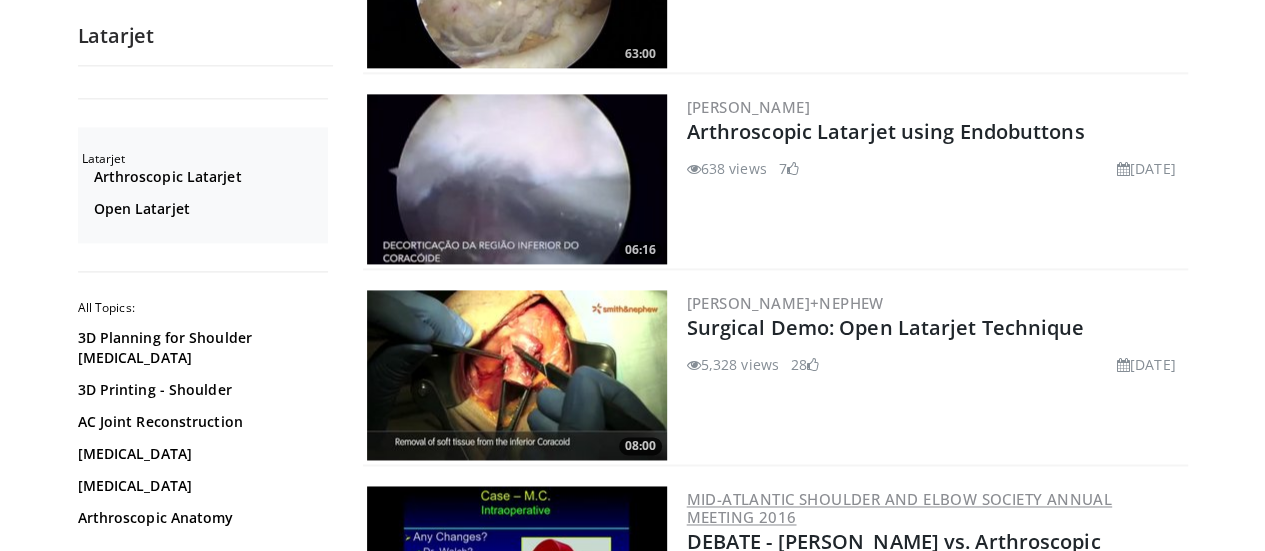 click on "Mid-Atlantic Shoulder and Elbow Society Annual Meeting 2016" at bounding box center [899, 508] 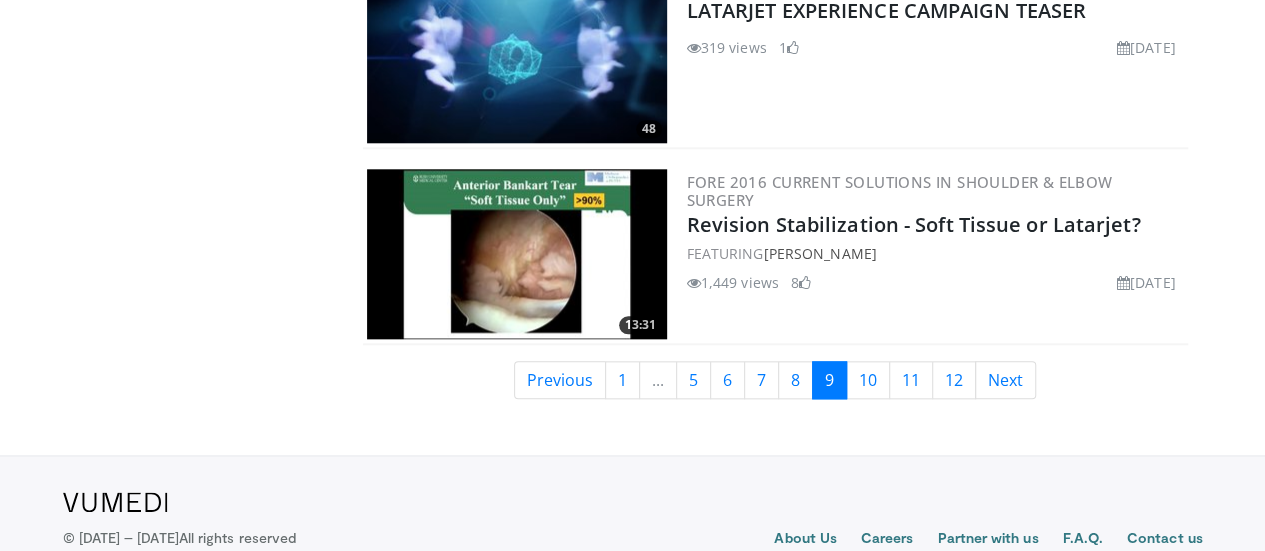 scroll, scrollTop: 4783, scrollLeft: 0, axis: vertical 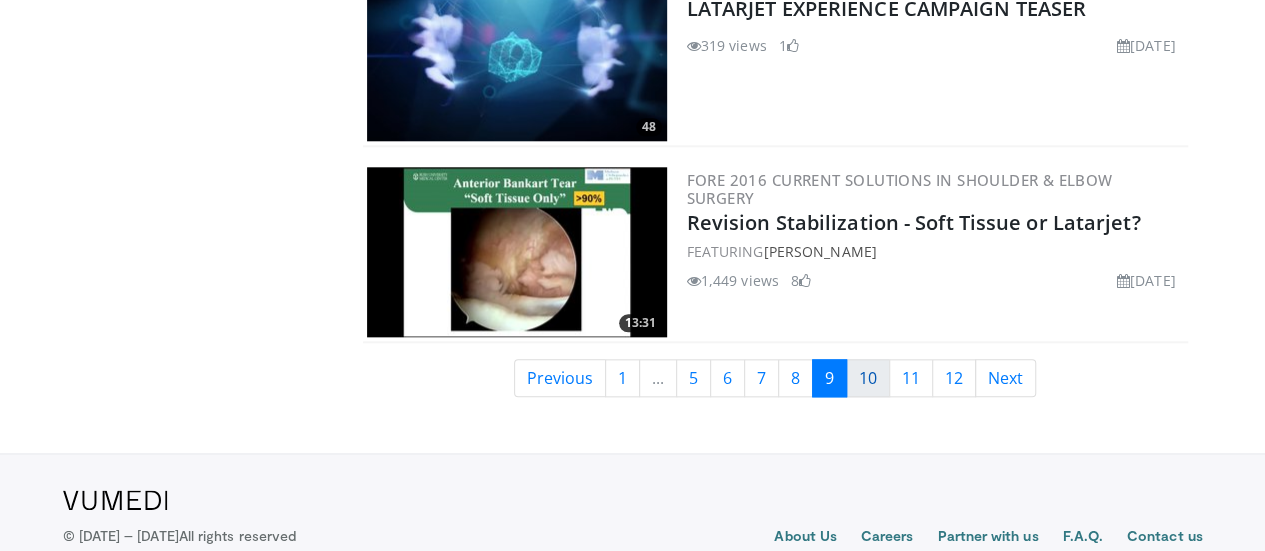 click on "10" at bounding box center (868, 378) 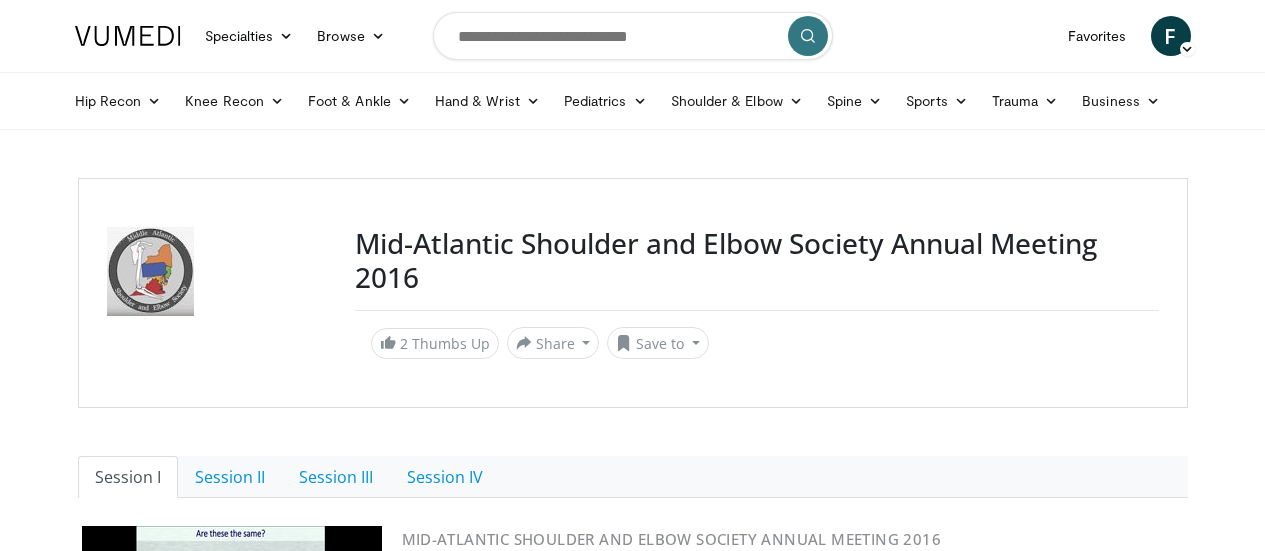 scroll, scrollTop: 0, scrollLeft: 0, axis: both 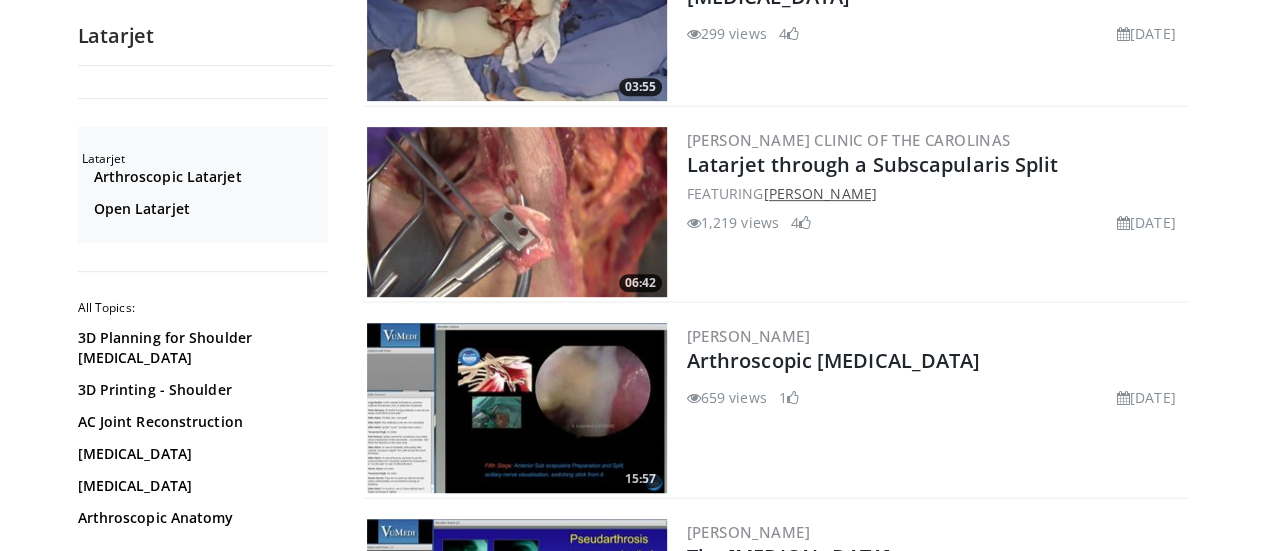 click on "[PERSON_NAME]" at bounding box center (819, 193) 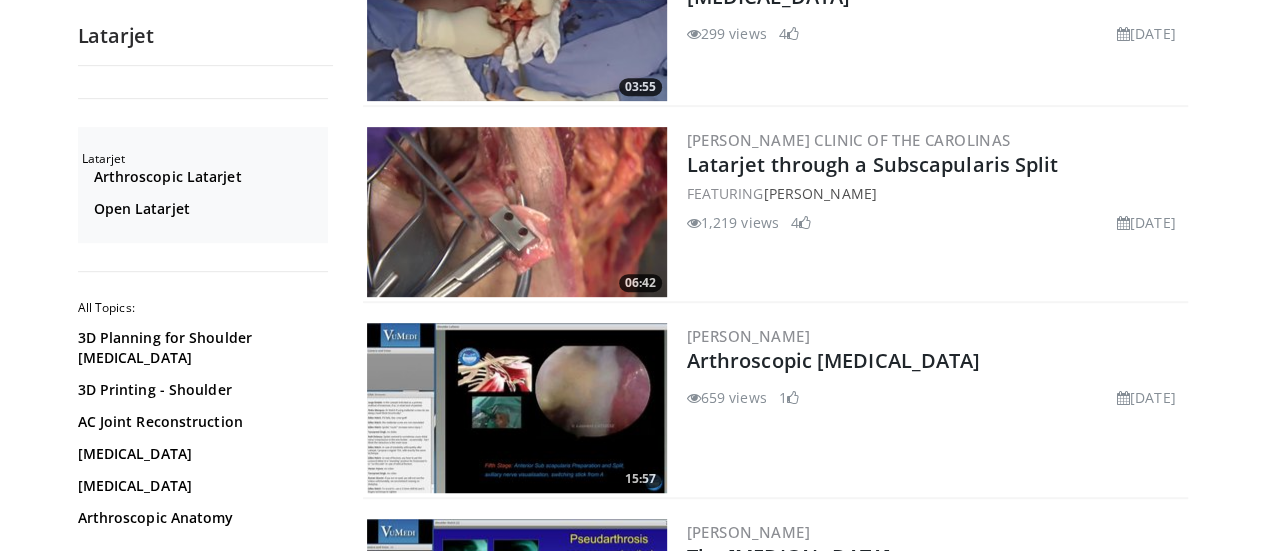 click at bounding box center [517, 212] 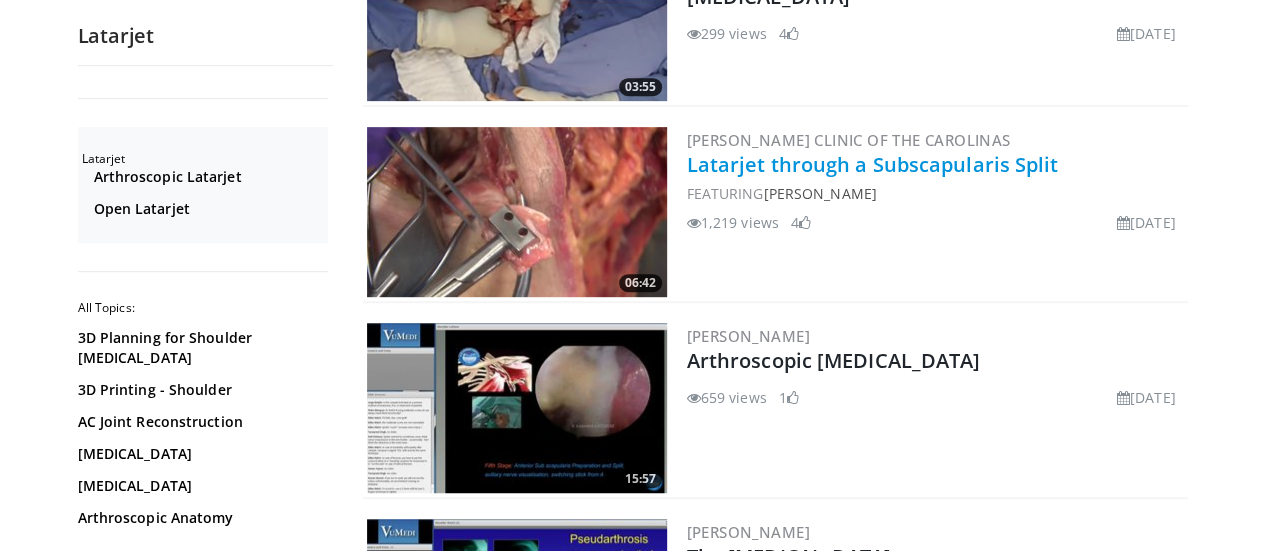 click on "Latarjet through a Subscapularis Split" at bounding box center (873, 164) 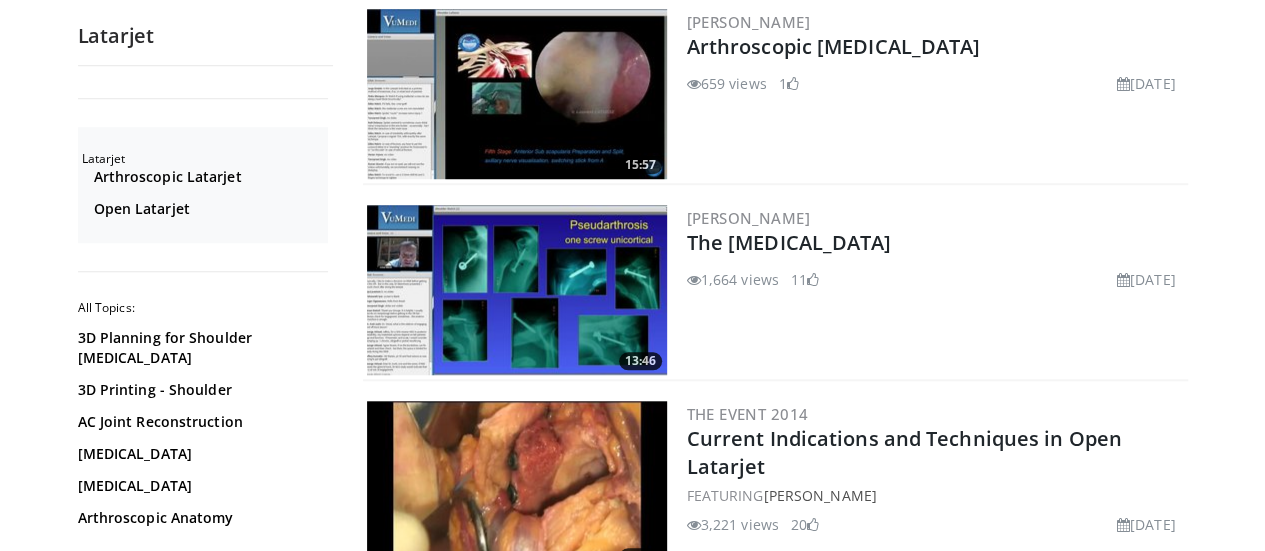 scroll, scrollTop: 4530, scrollLeft: 0, axis: vertical 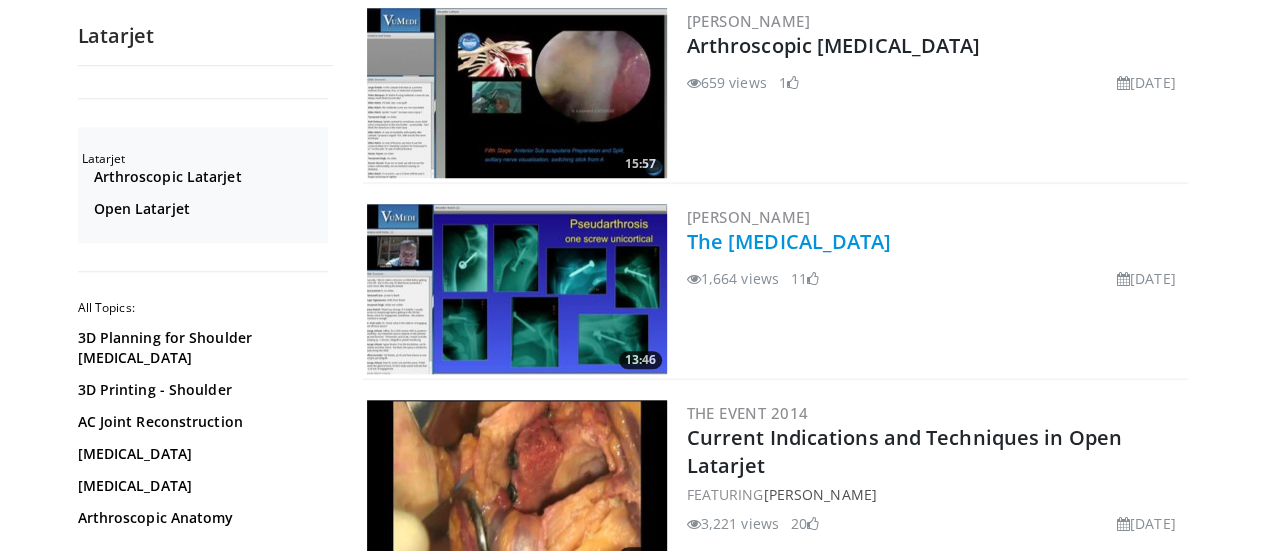 click on "The Latarjet Procedure" at bounding box center (789, 241) 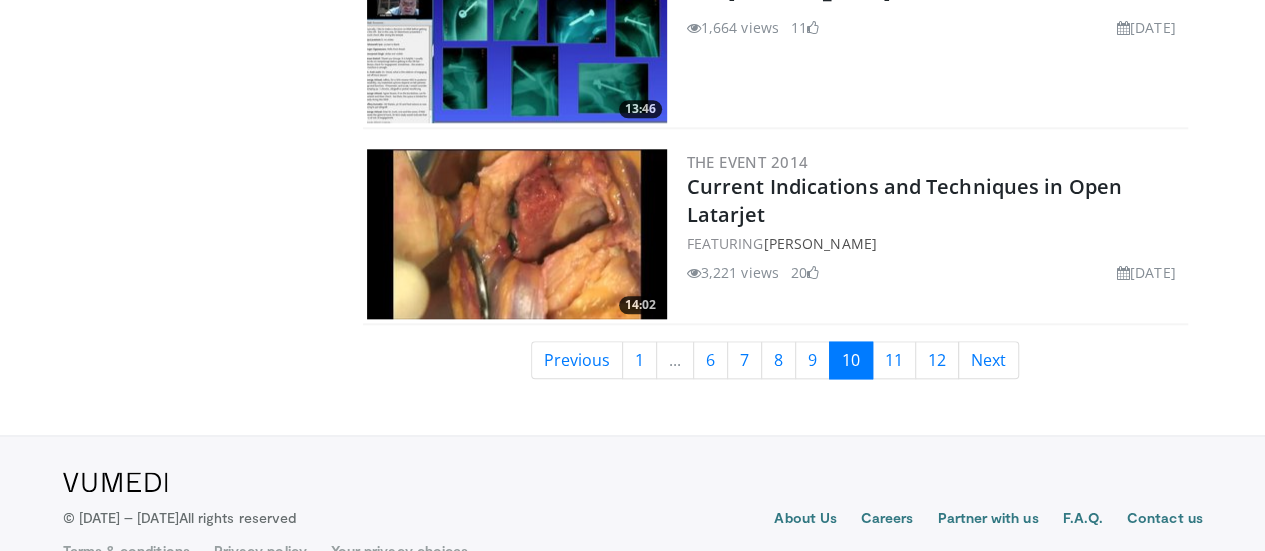 scroll, scrollTop: 4786, scrollLeft: 0, axis: vertical 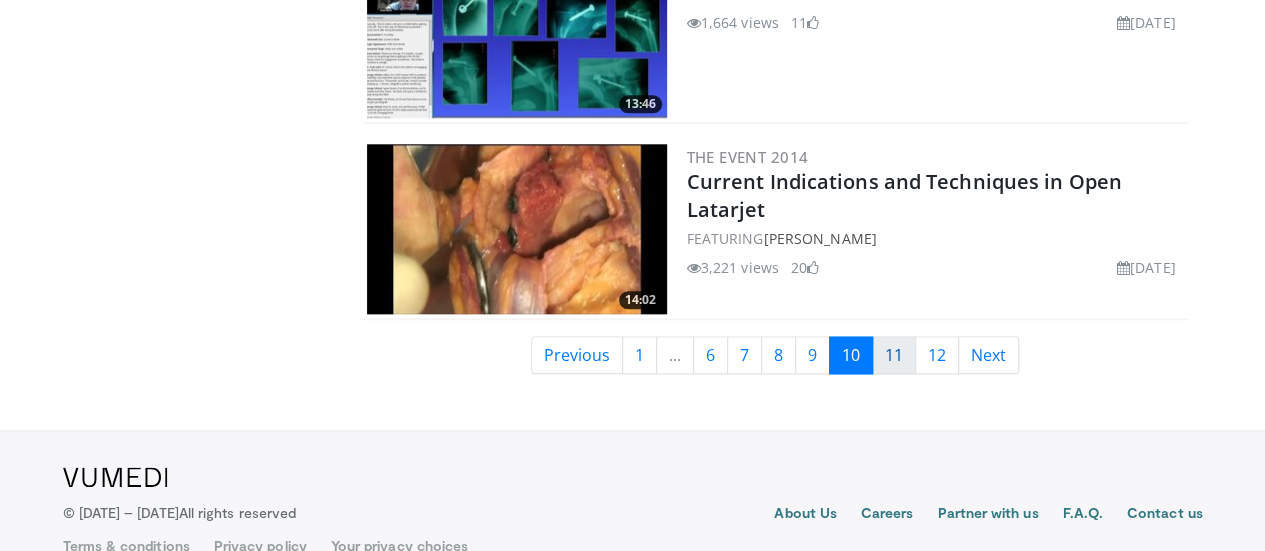 click on "11" at bounding box center (894, 355) 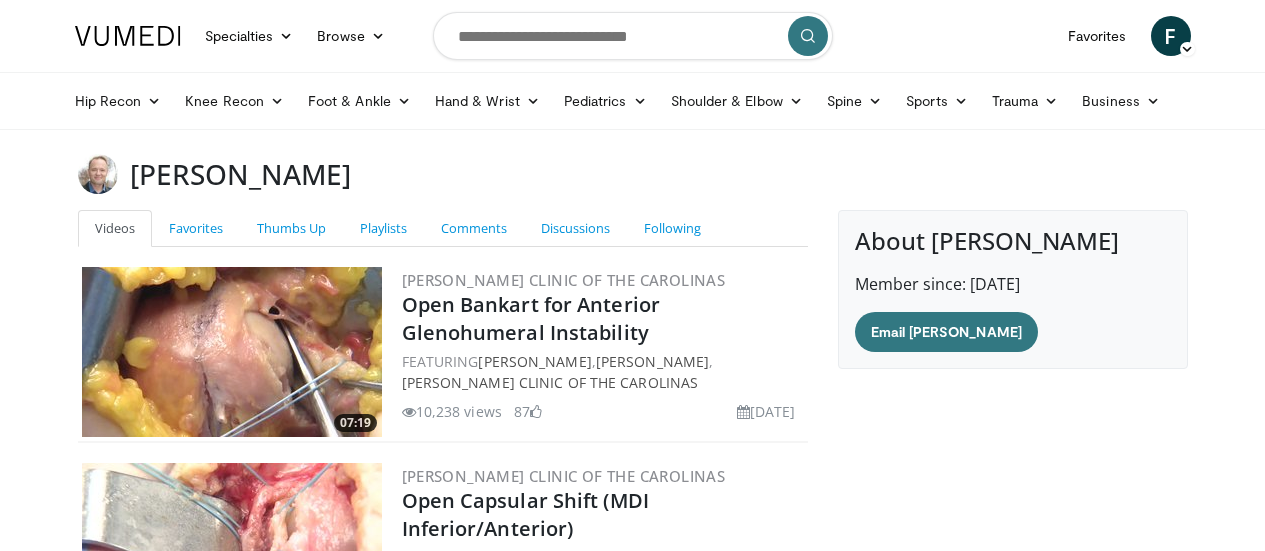 scroll, scrollTop: 0, scrollLeft: 0, axis: both 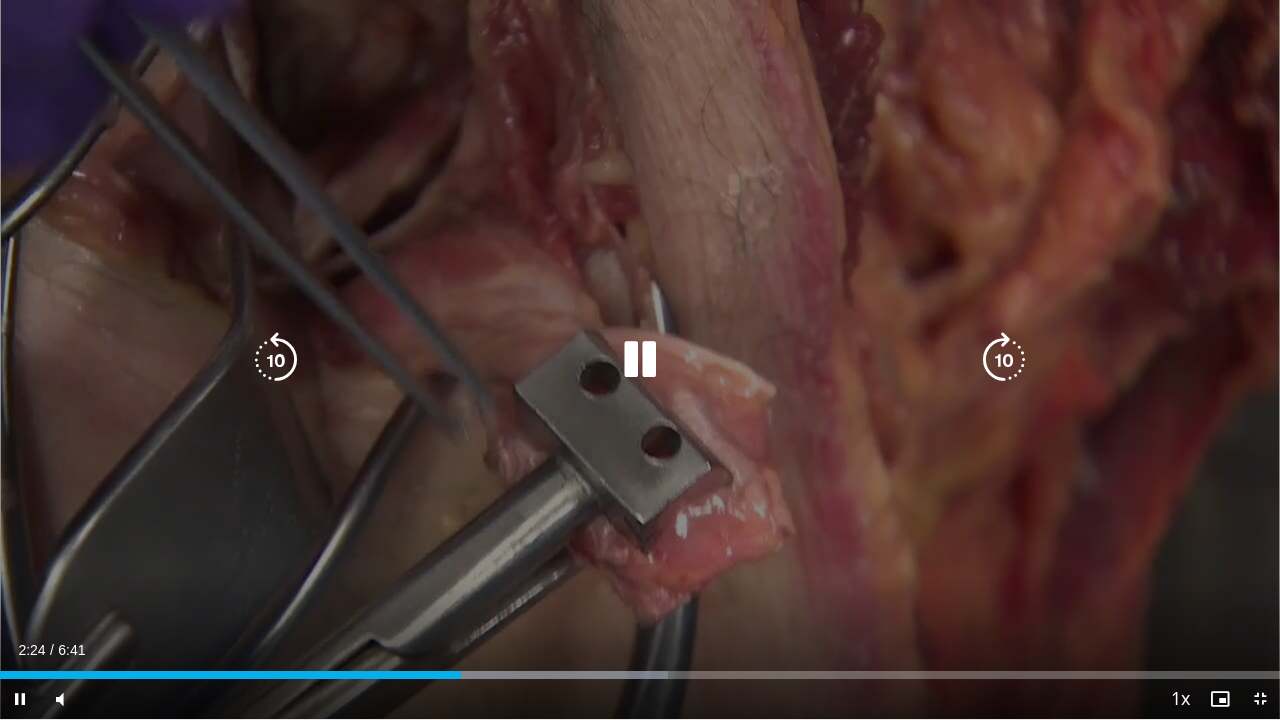click at bounding box center [640, 360] 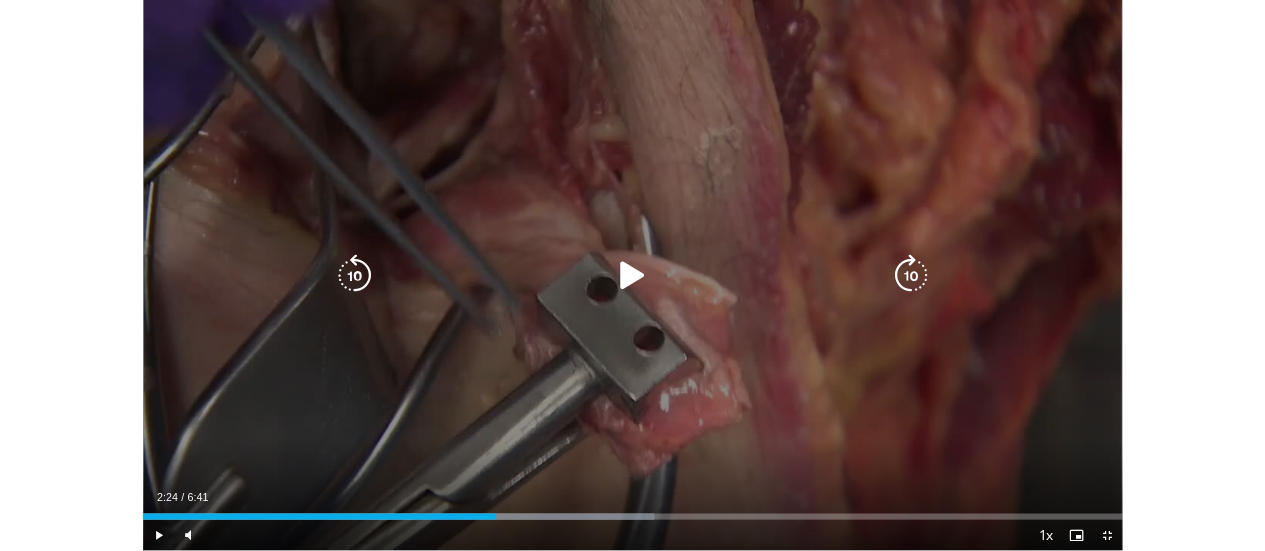 scroll, scrollTop: 634, scrollLeft: 0, axis: vertical 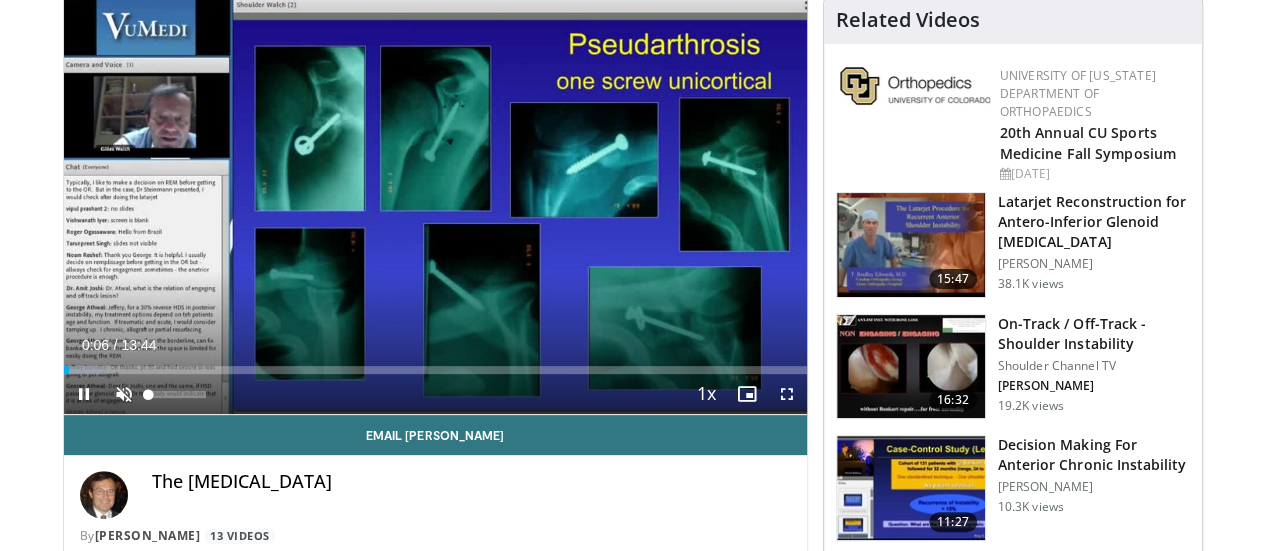 drag, startPoint x: 97, startPoint y: 420, endPoint x: 62, endPoint y: 415, distance: 35.35534 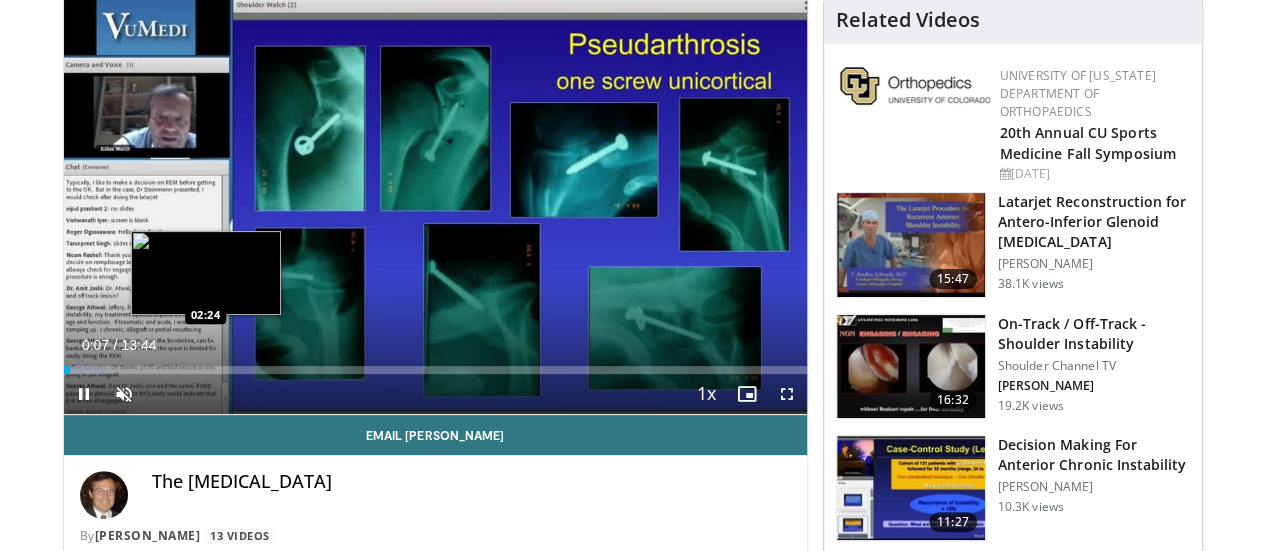 click on "Loaded :  6.04% 00:07 02:24" at bounding box center [435, 364] 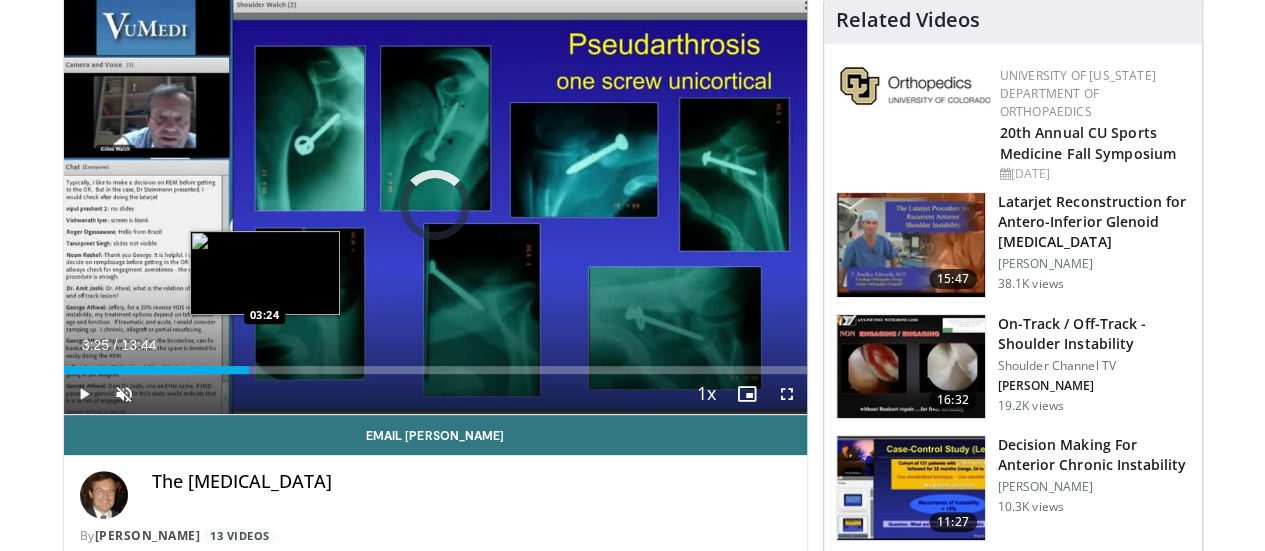 click on "Loaded :  19.35% 03:25 03:24" at bounding box center (435, 370) 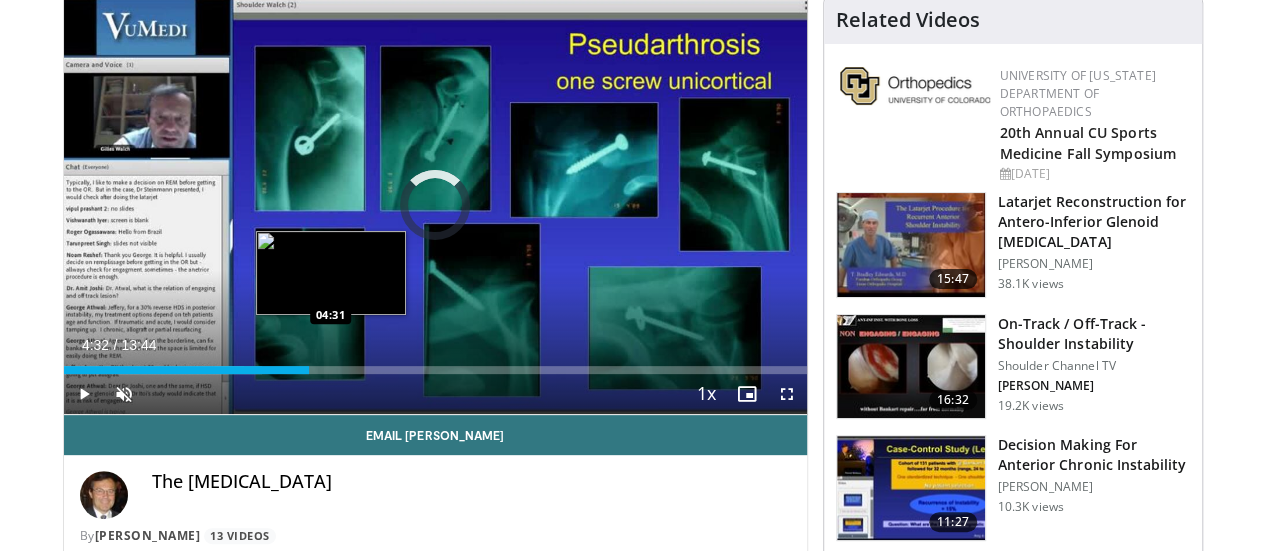 click on "Loaded :  26.66% 04:32 04:31" at bounding box center (435, 370) 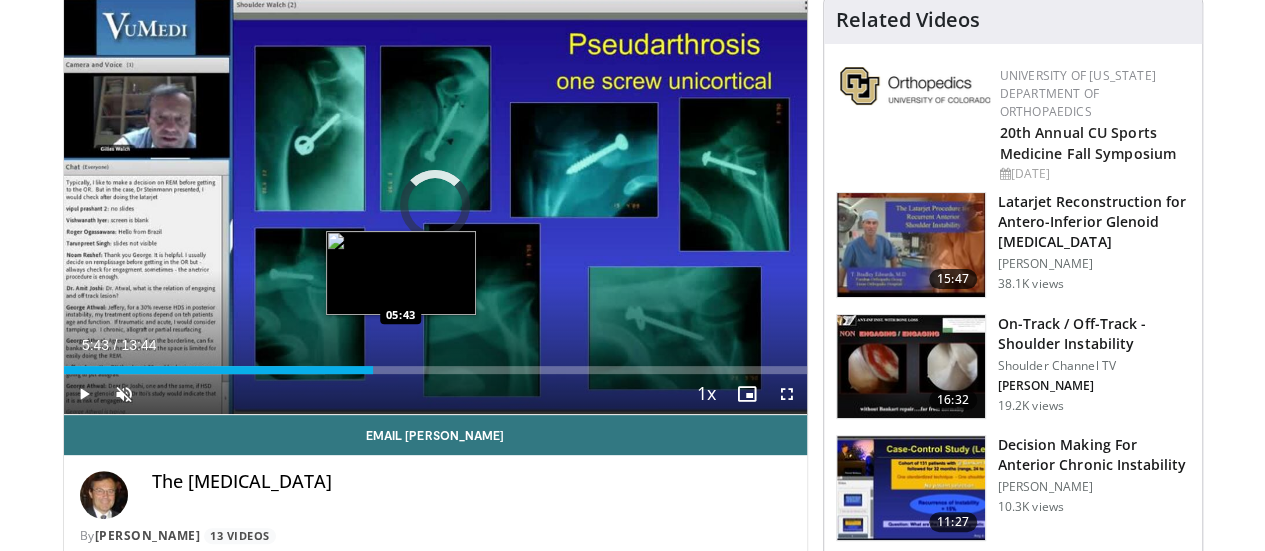 click on "Loaded :  35.15% 05:43 05:43" at bounding box center (435, 364) 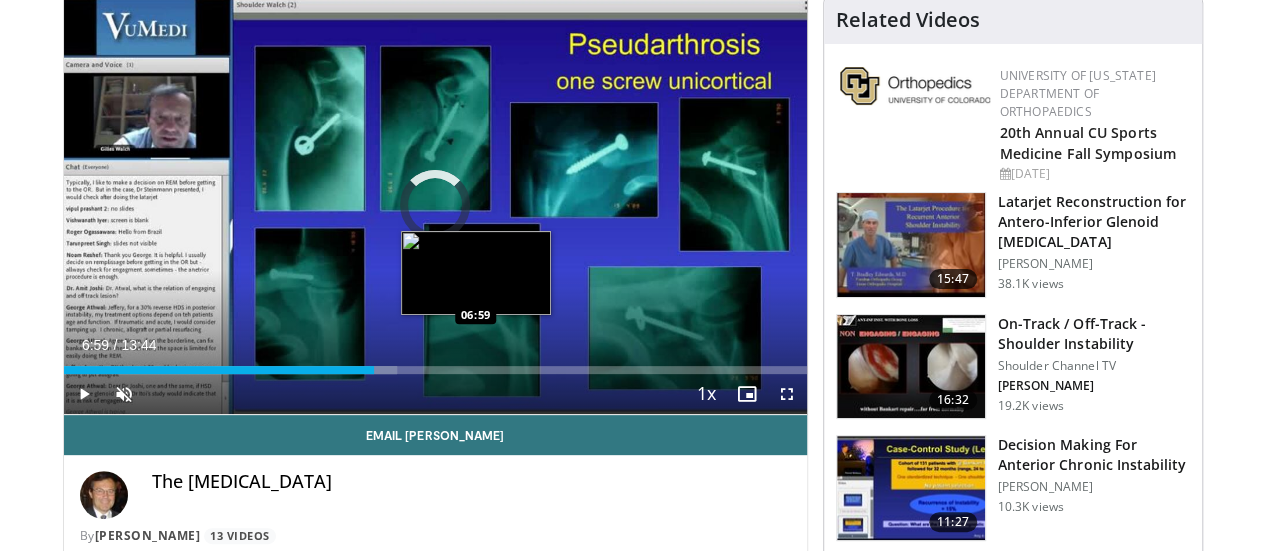 click on "Loaded :  44.84% 06:59 06:59" at bounding box center (435, 364) 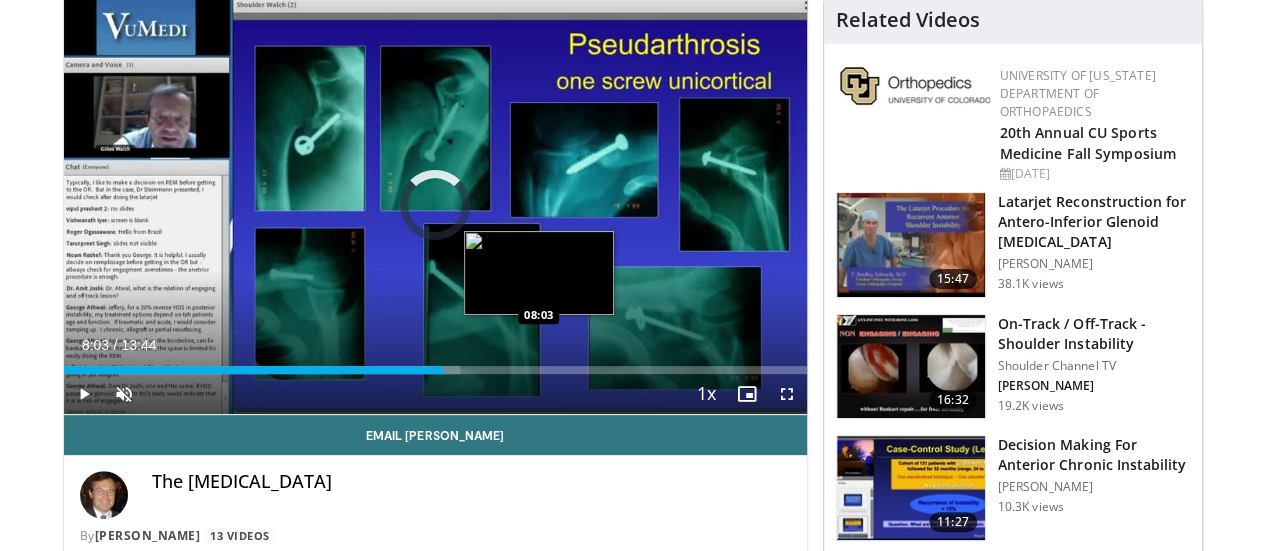 click on "Loaded :  53.33% 08:03 08:03" at bounding box center (435, 364) 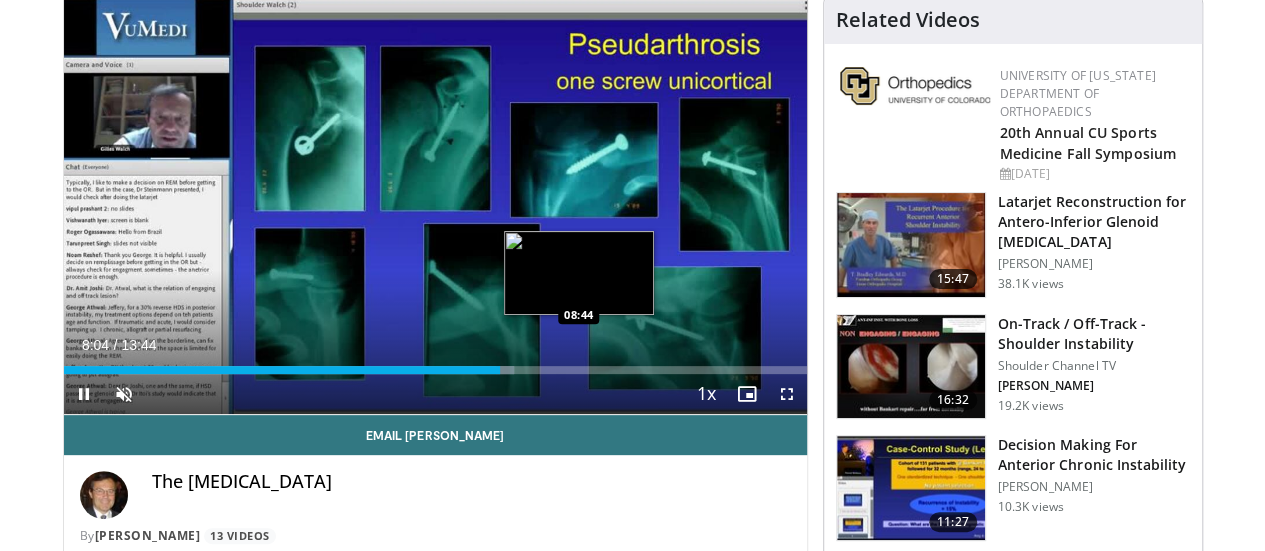 click on "Loaded :  60.60% 08:04 08:44" at bounding box center [435, 370] 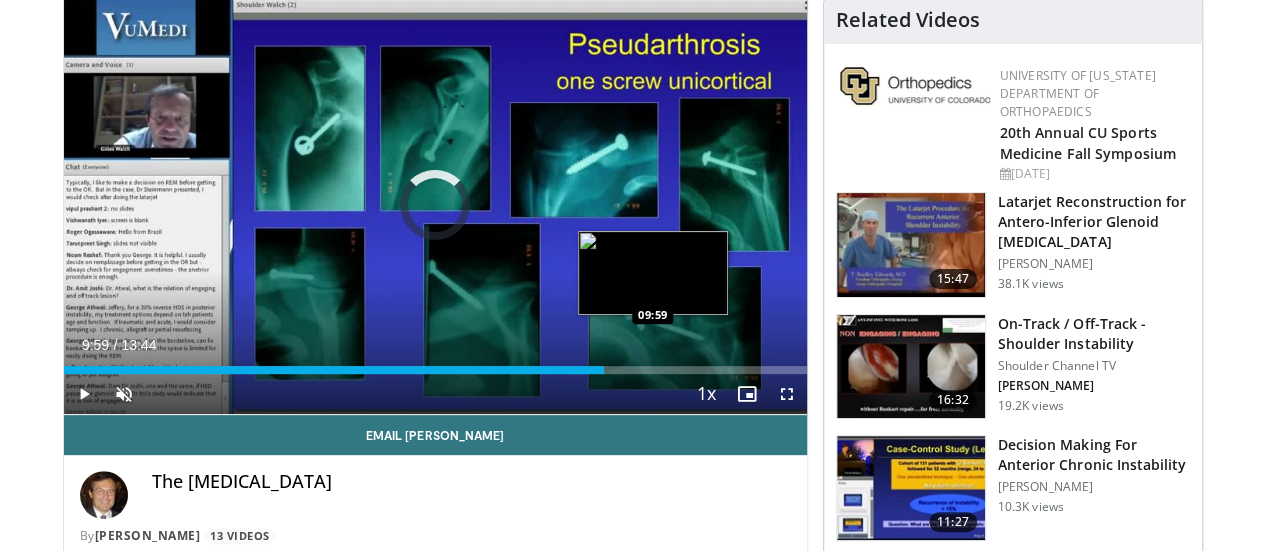 click on "Loaded :  0.00% 09:59 09:59" at bounding box center (435, 370) 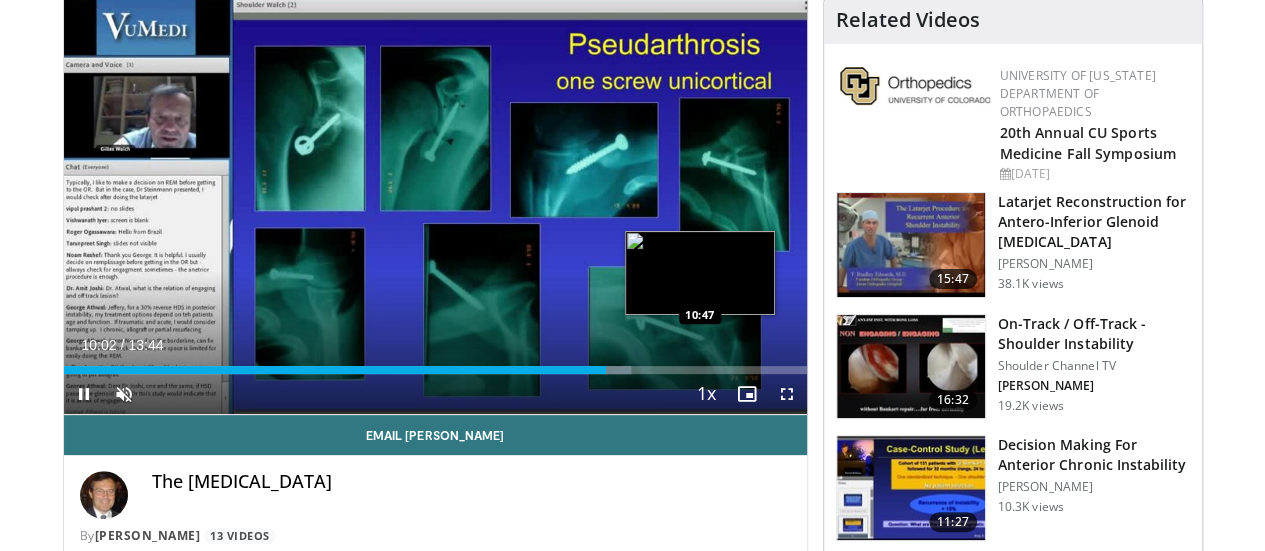 click on "Loaded :  76.35% 10:02 10:47" at bounding box center [435, 364] 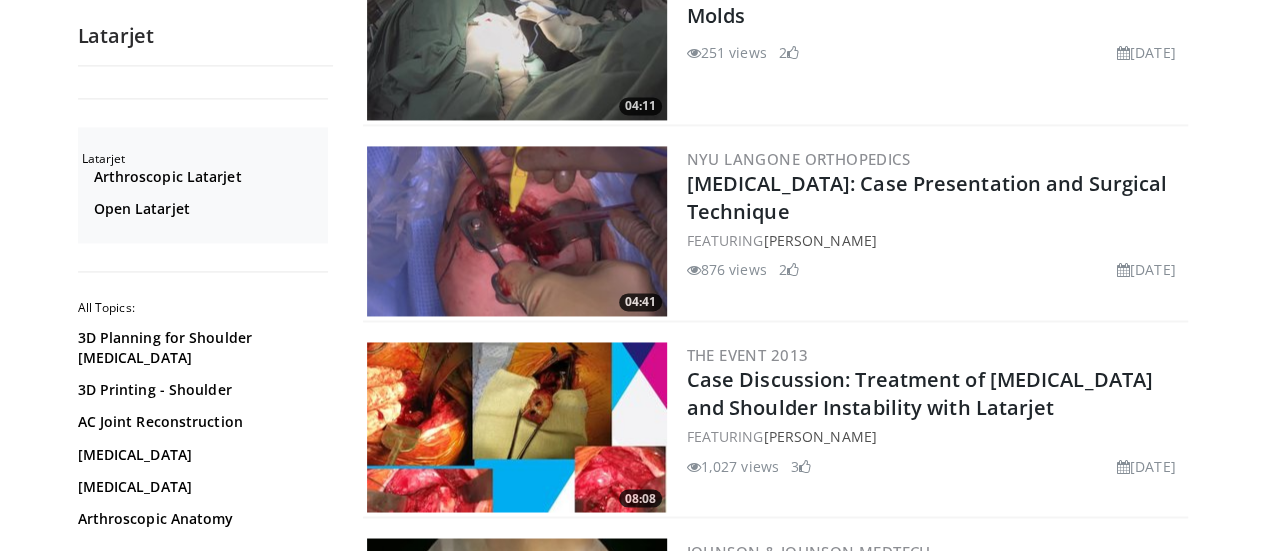 scroll, scrollTop: 1490, scrollLeft: 0, axis: vertical 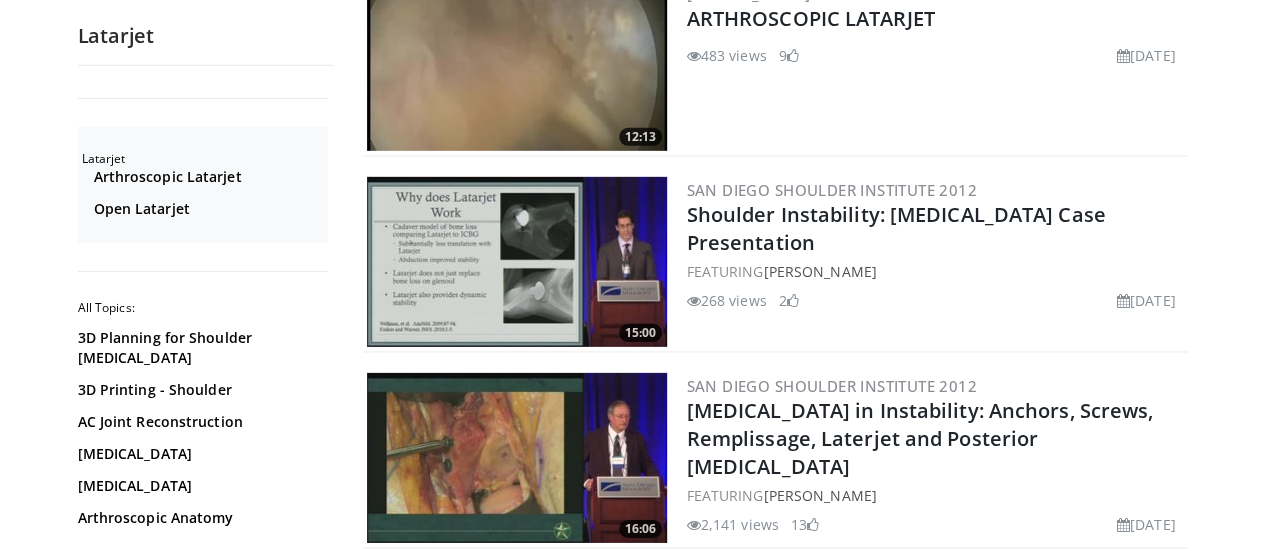 click on "[MEDICAL_DATA] in Instability: Anchors, Screws, Remplissage, Laterjet and Posterior [MEDICAL_DATA]" at bounding box center (935, 439) 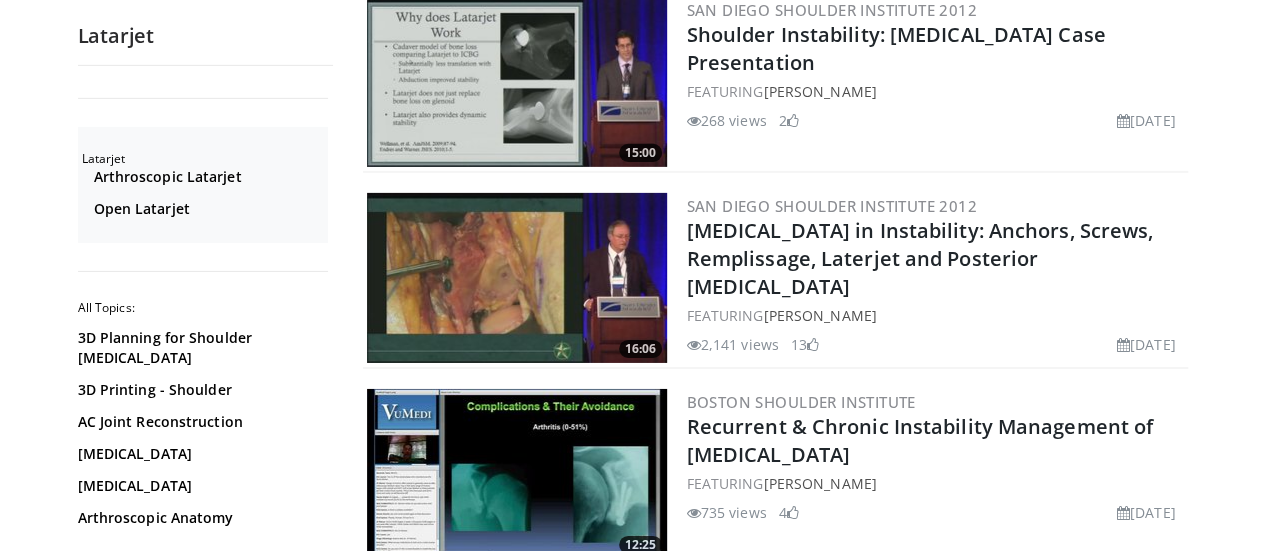 scroll, scrollTop: 3172, scrollLeft: 0, axis: vertical 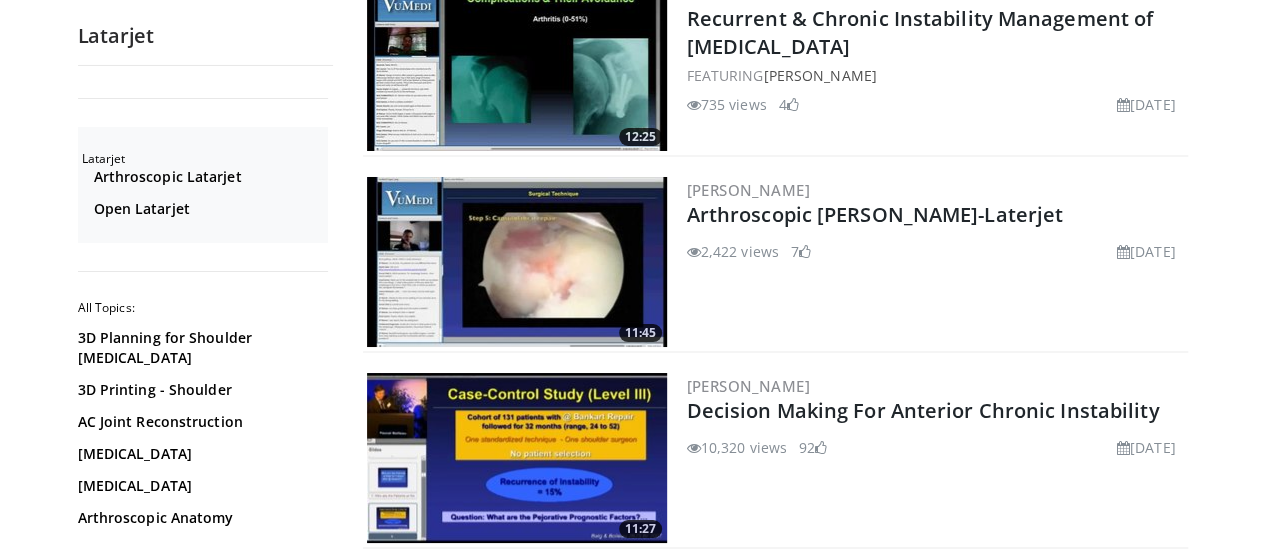 click on "10,320 views
[DATE]
92" at bounding box center (935, 443) 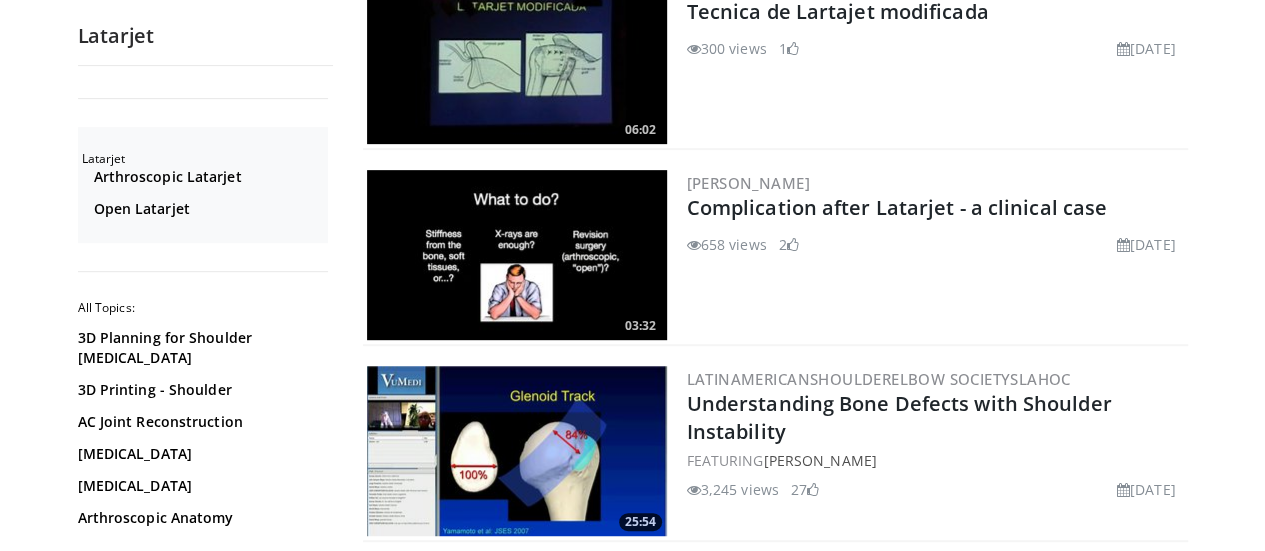 scroll, scrollTop: 4178, scrollLeft: 0, axis: vertical 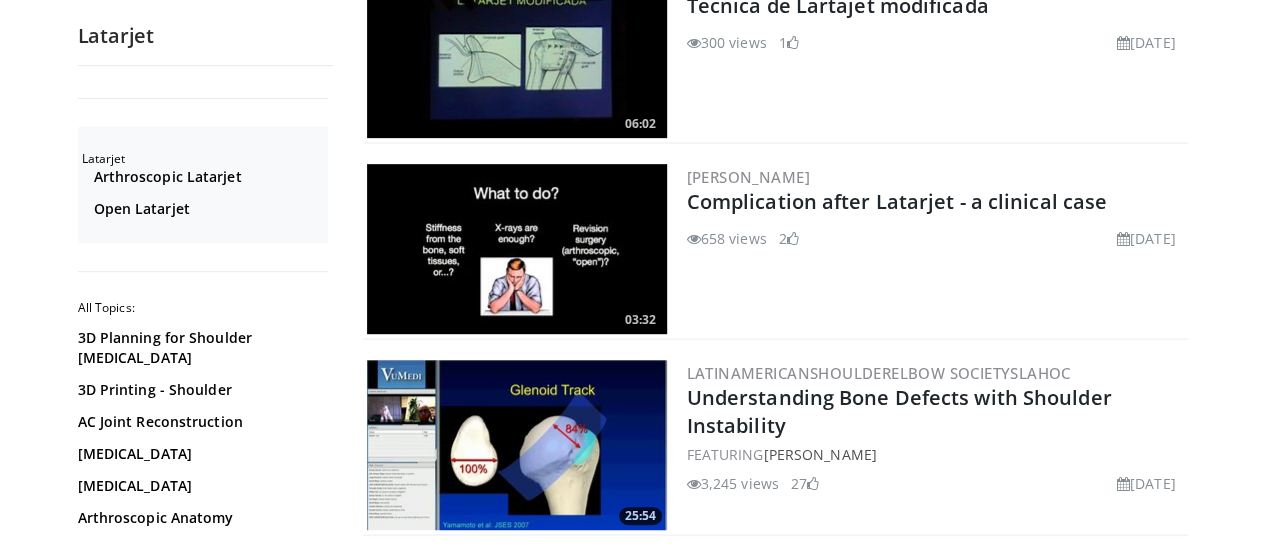 click on "3,245 views
[DATE]
27" at bounding box center [935, 479] 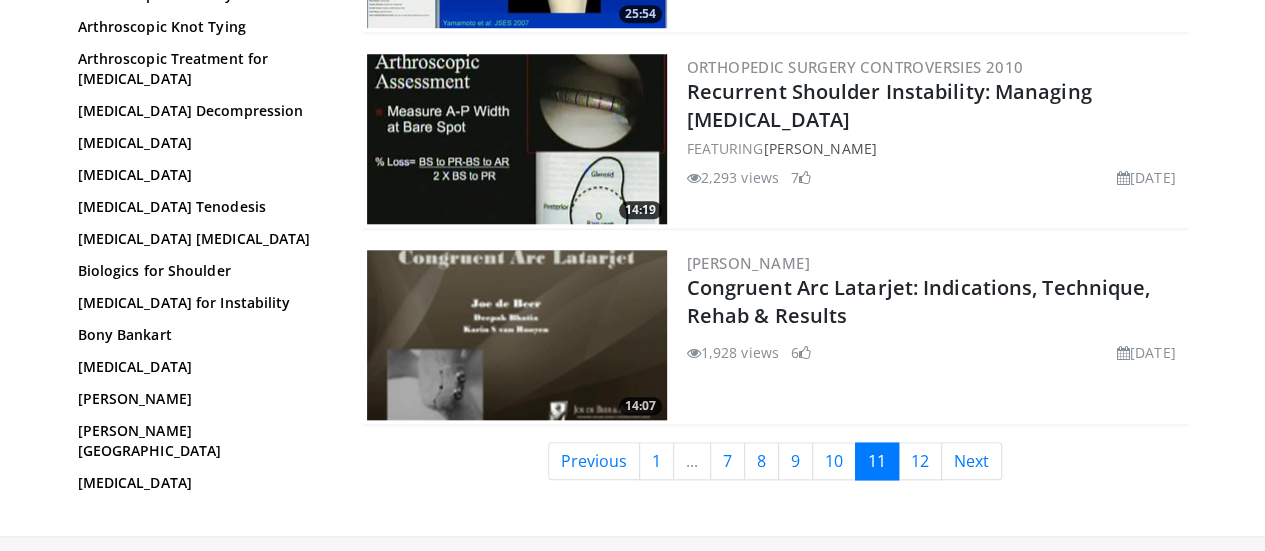 scroll, scrollTop: 4684, scrollLeft: 0, axis: vertical 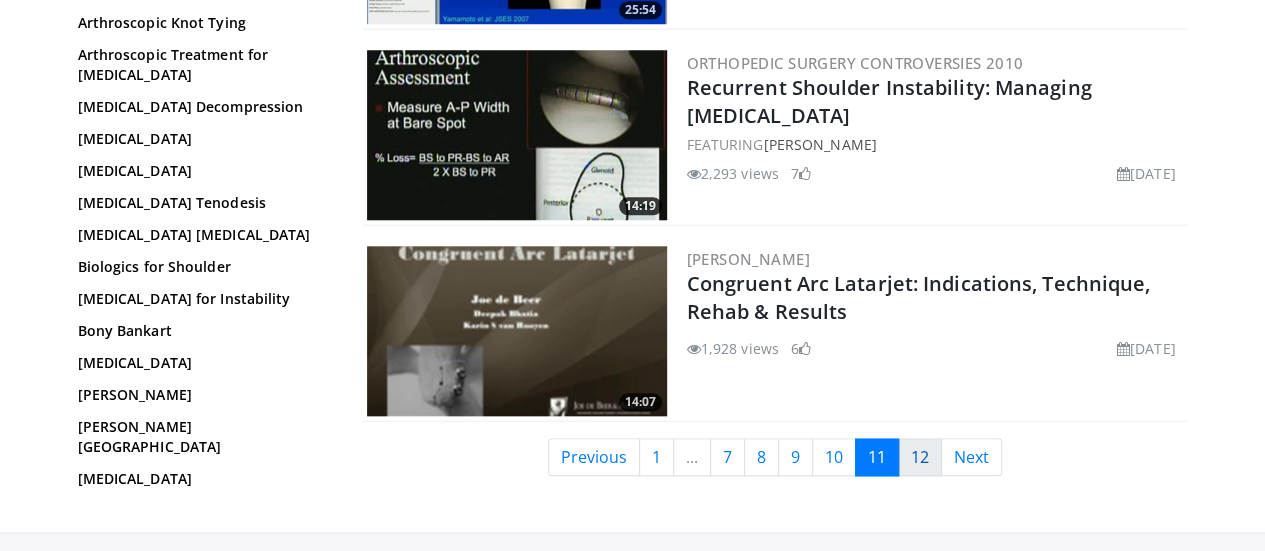 click on "12" at bounding box center (920, 457) 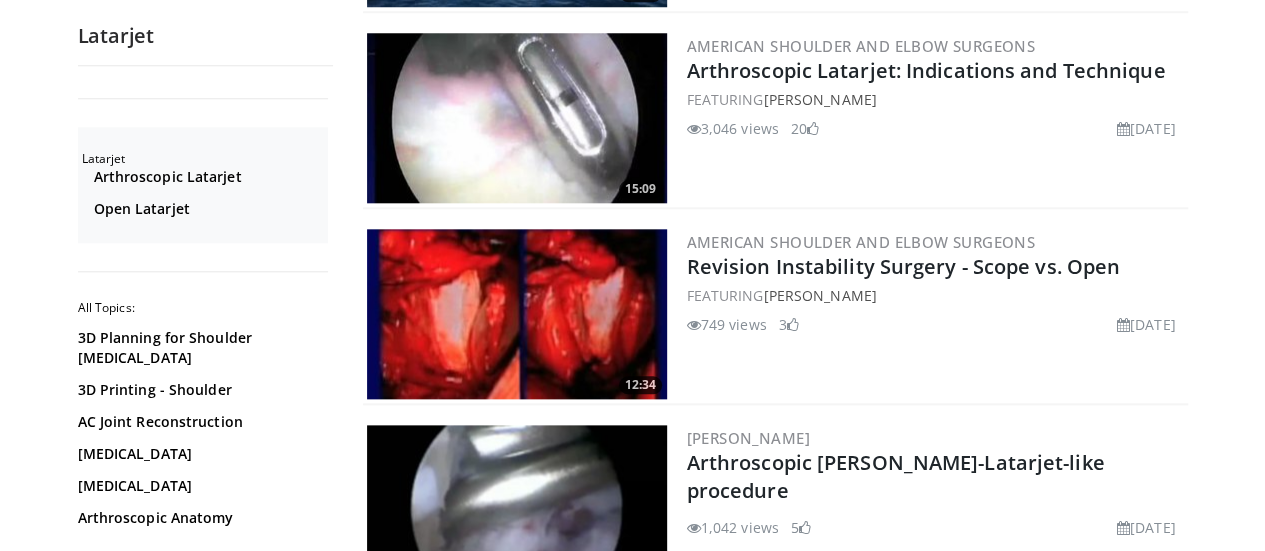 scroll, scrollTop: 1000, scrollLeft: 0, axis: vertical 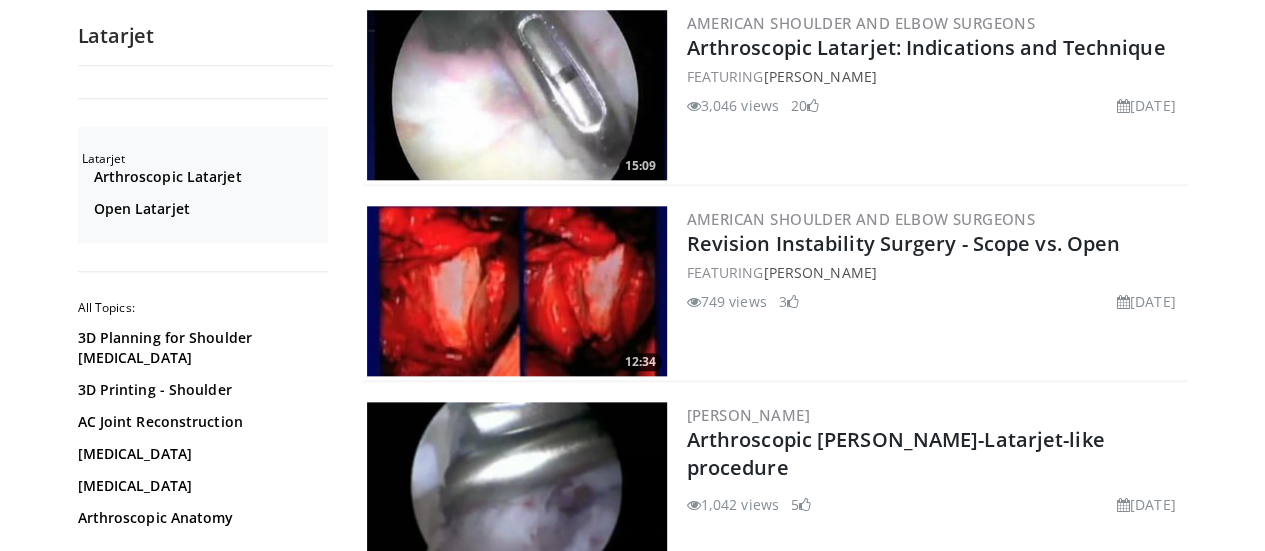 click on "1,042 views
[DATE]
5" at bounding box center [935, 500] 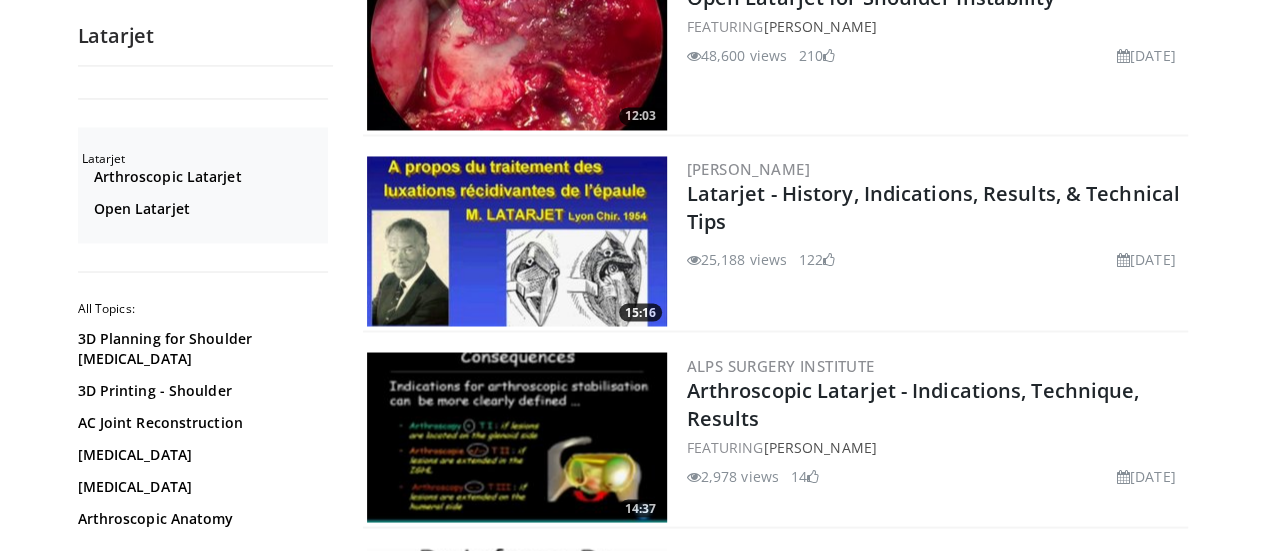 scroll, scrollTop: 1641, scrollLeft: 0, axis: vertical 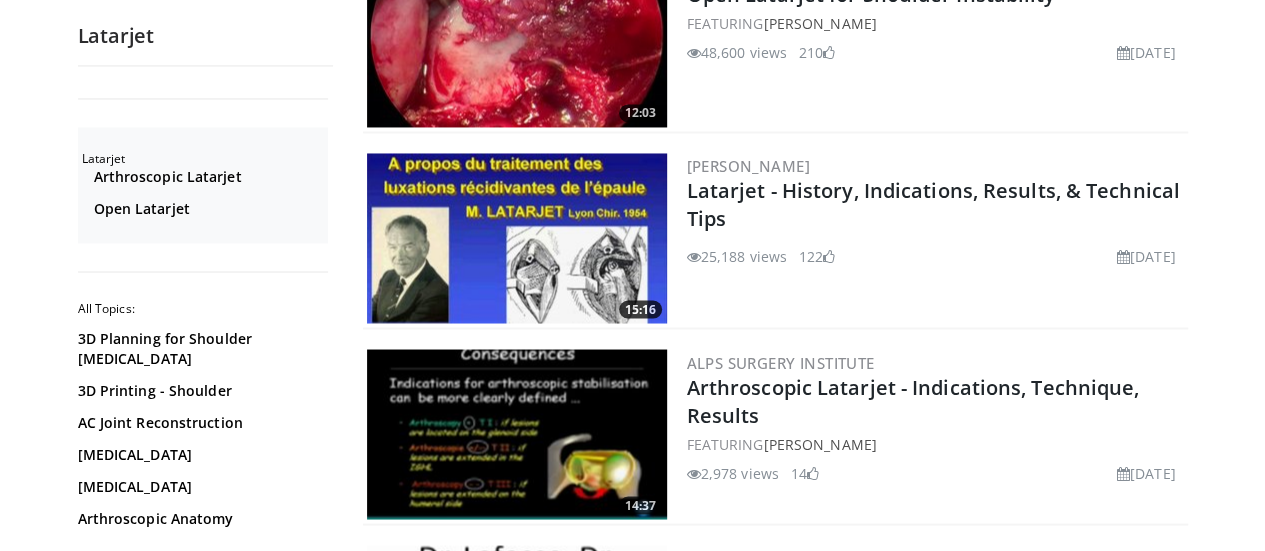 click at bounding box center (1123, 473) 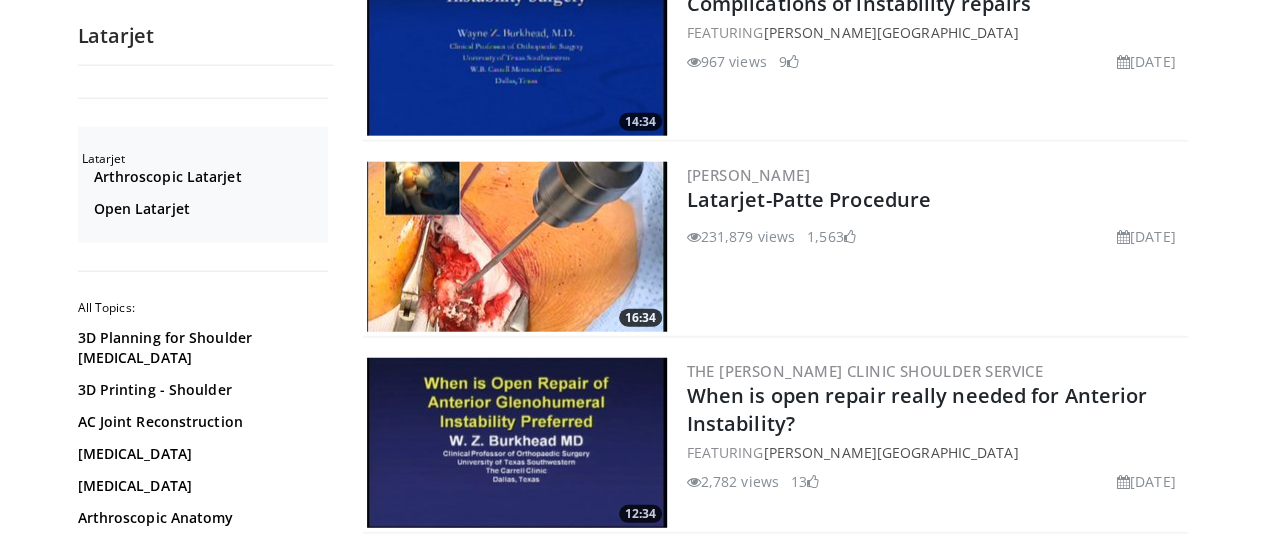 scroll, scrollTop: 2418, scrollLeft: 0, axis: vertical 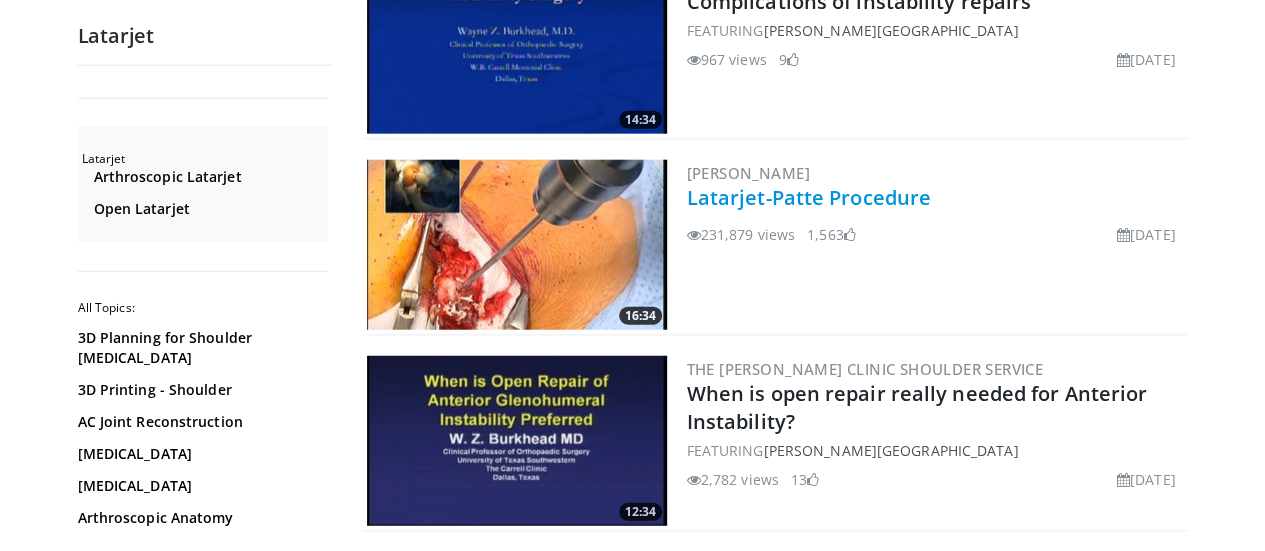 click on "Latarjet-Patte Procedure" at bounding box center (809, 197) 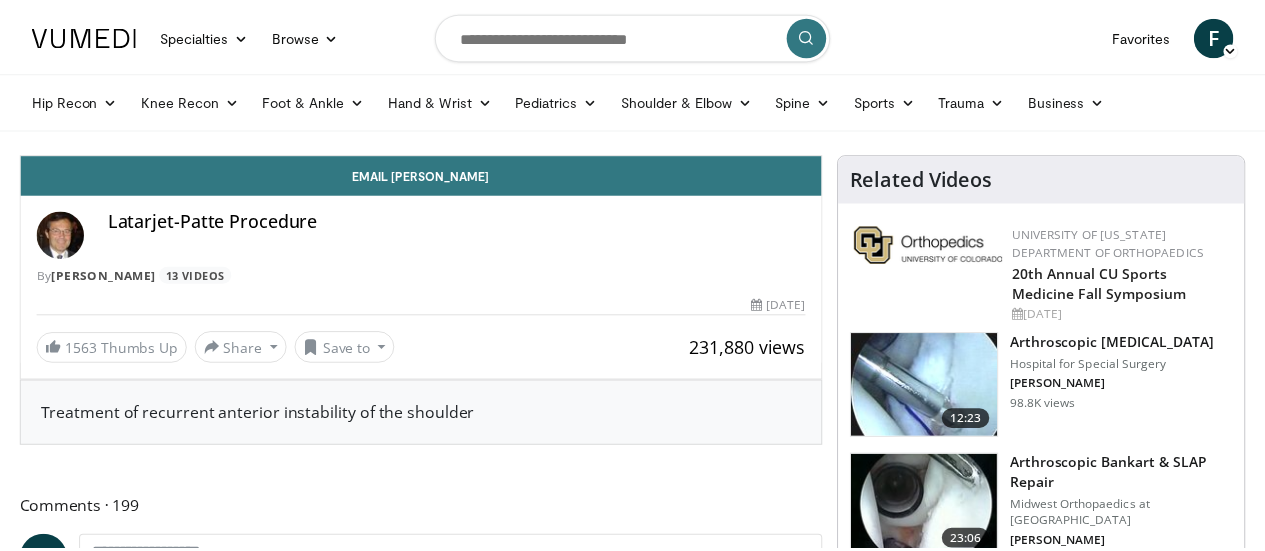 scroll, scrollTop: 0, scrollLeft: 0, axis: both 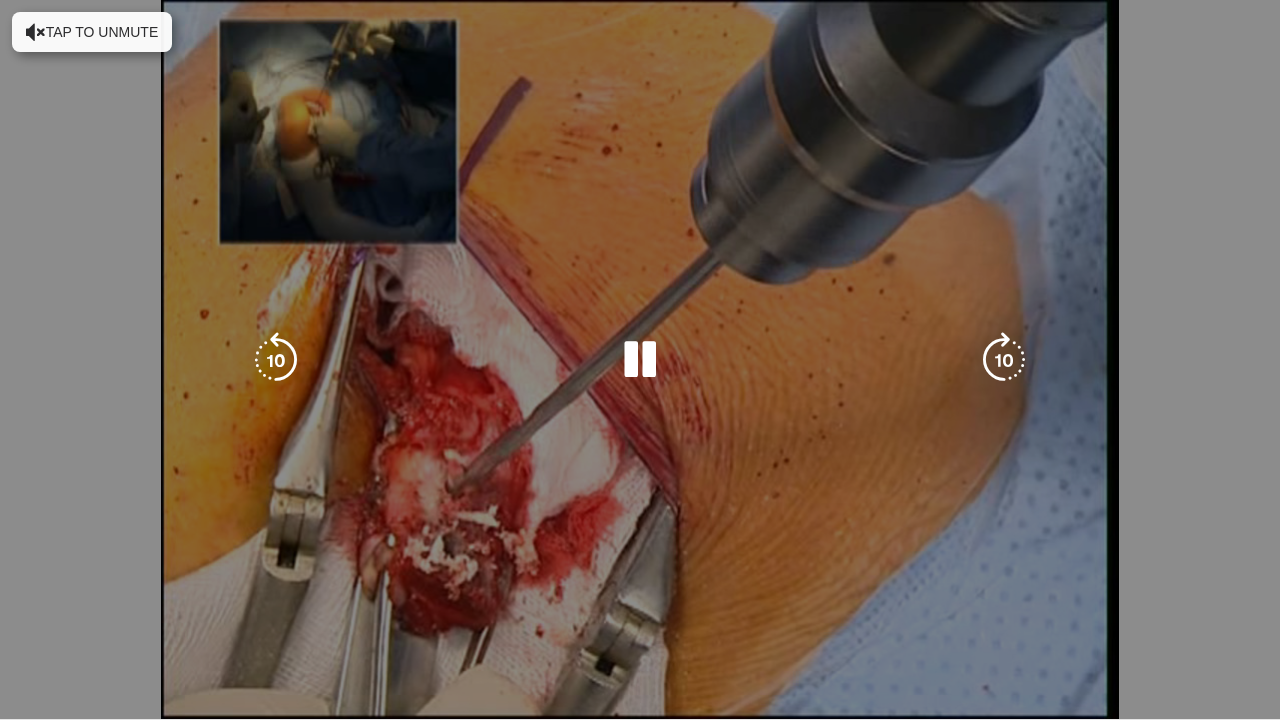 click on "10 seconds
Tap to unmute" at bounding box center (640, 359) 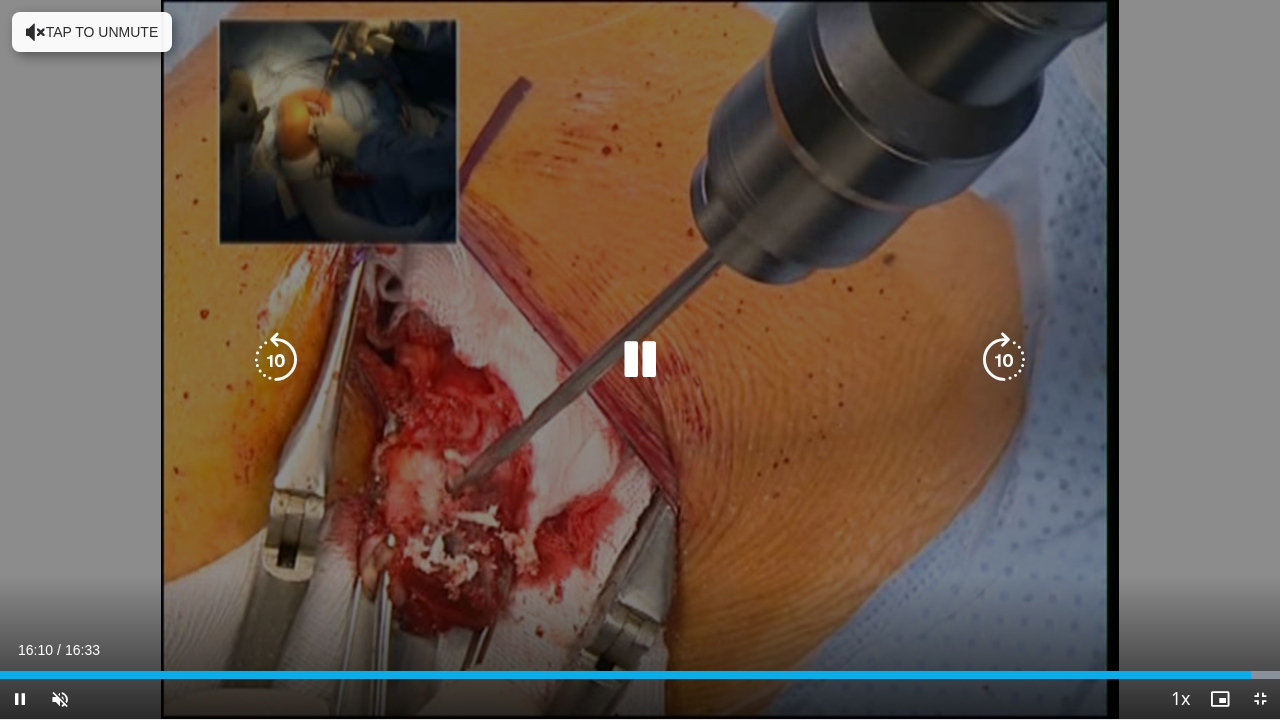 click at bounding box center [640, 360] 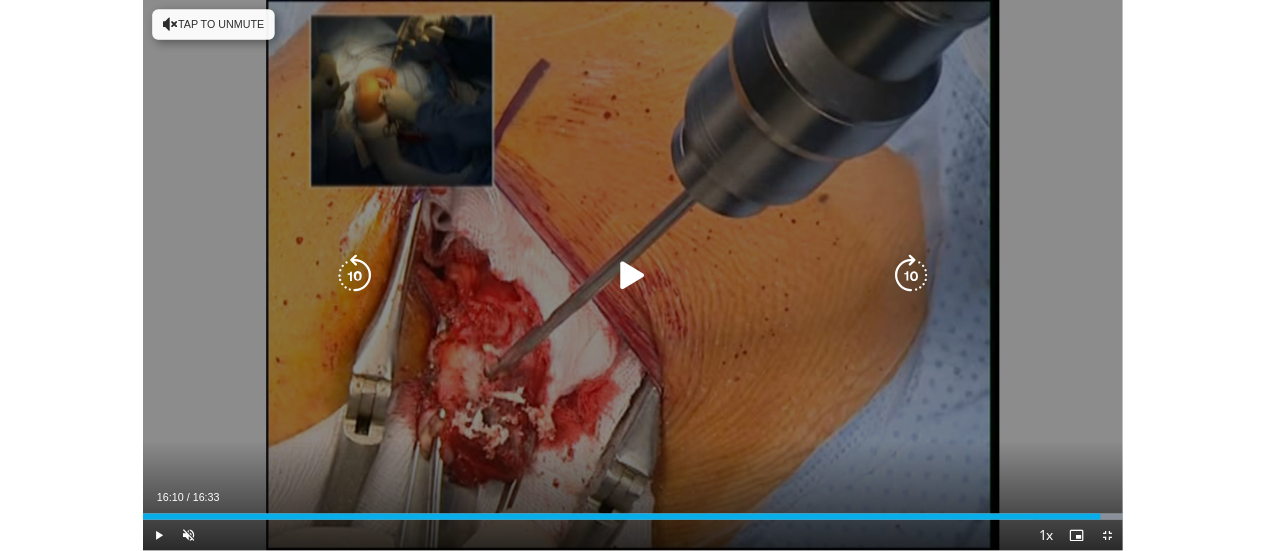 scroll, scrollTop: 634, scrollLeft: 0, axis: vertical 